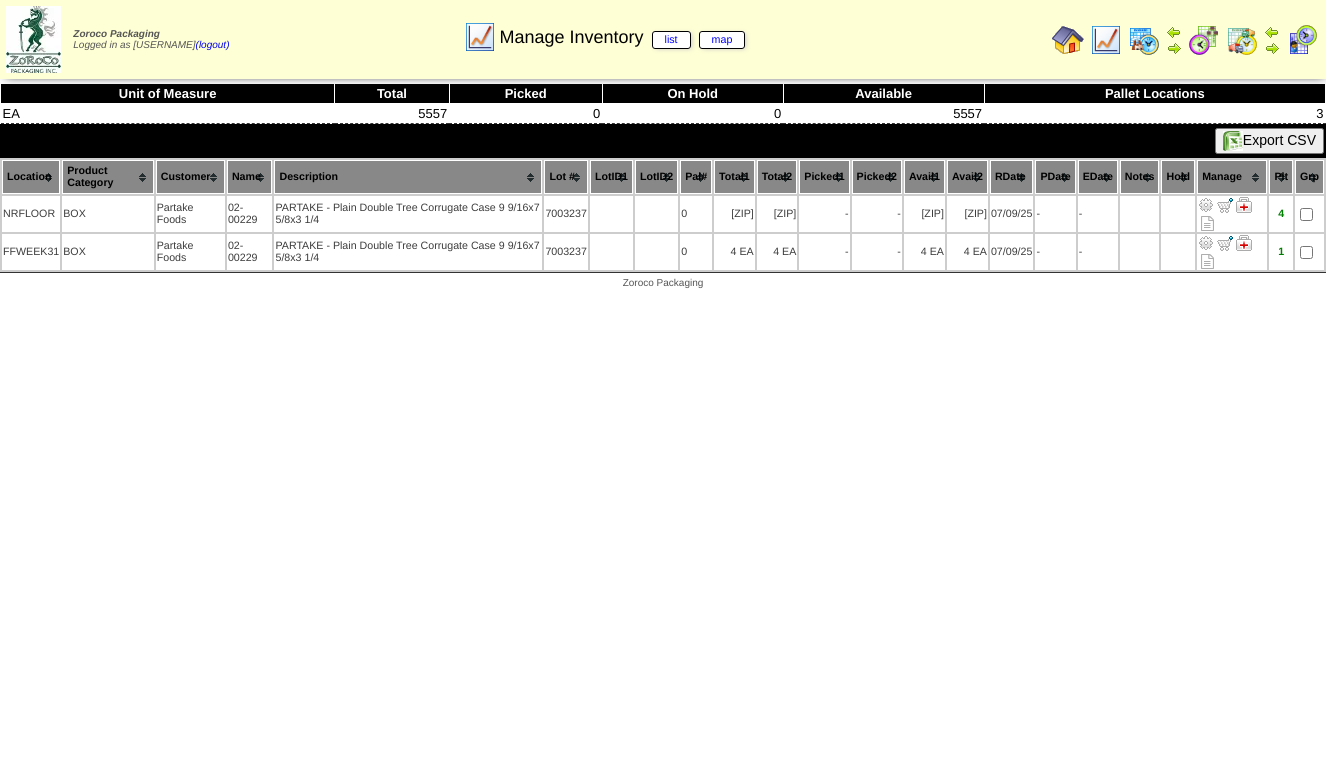 scroll, scrollTop: 0, scrollLeft: 0, axis: both 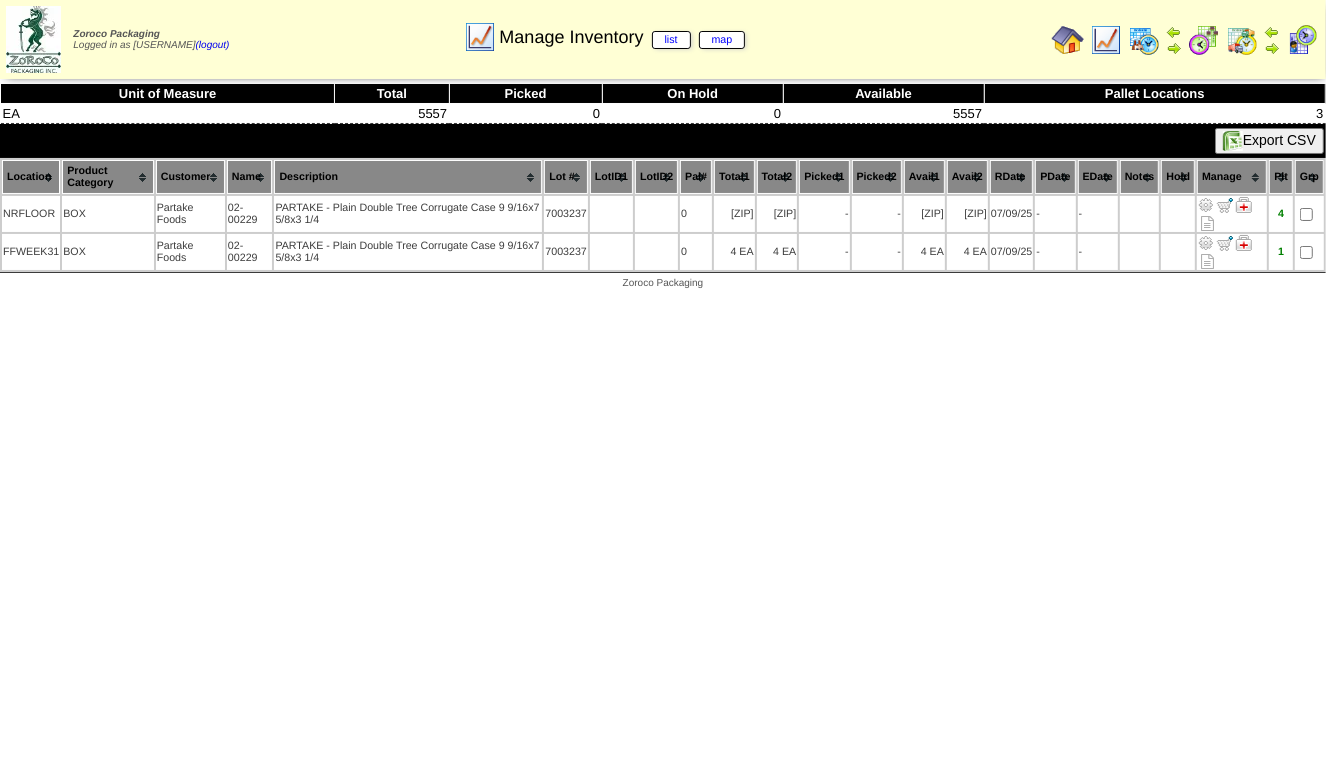 click at bounding box center [1106, 40] 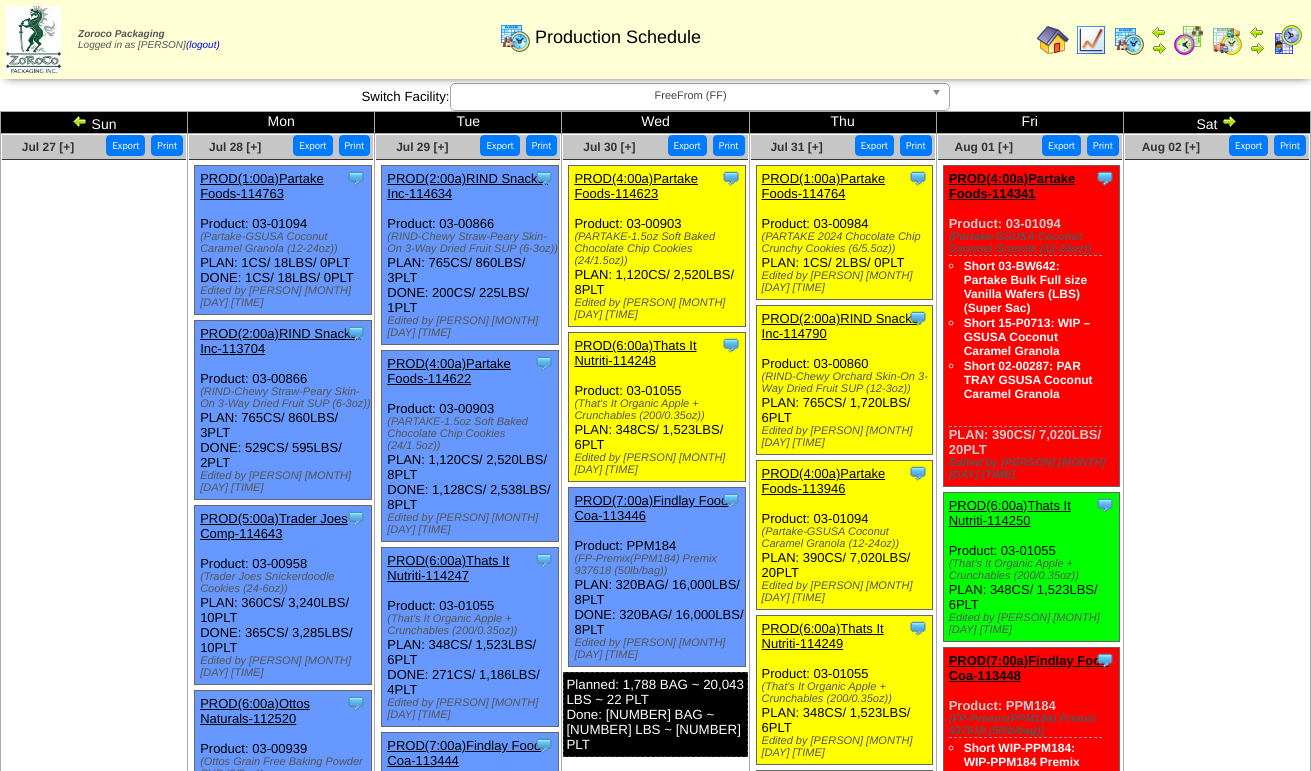 scroll, scrollTop: 0, scrollLeft: 0, axis: both 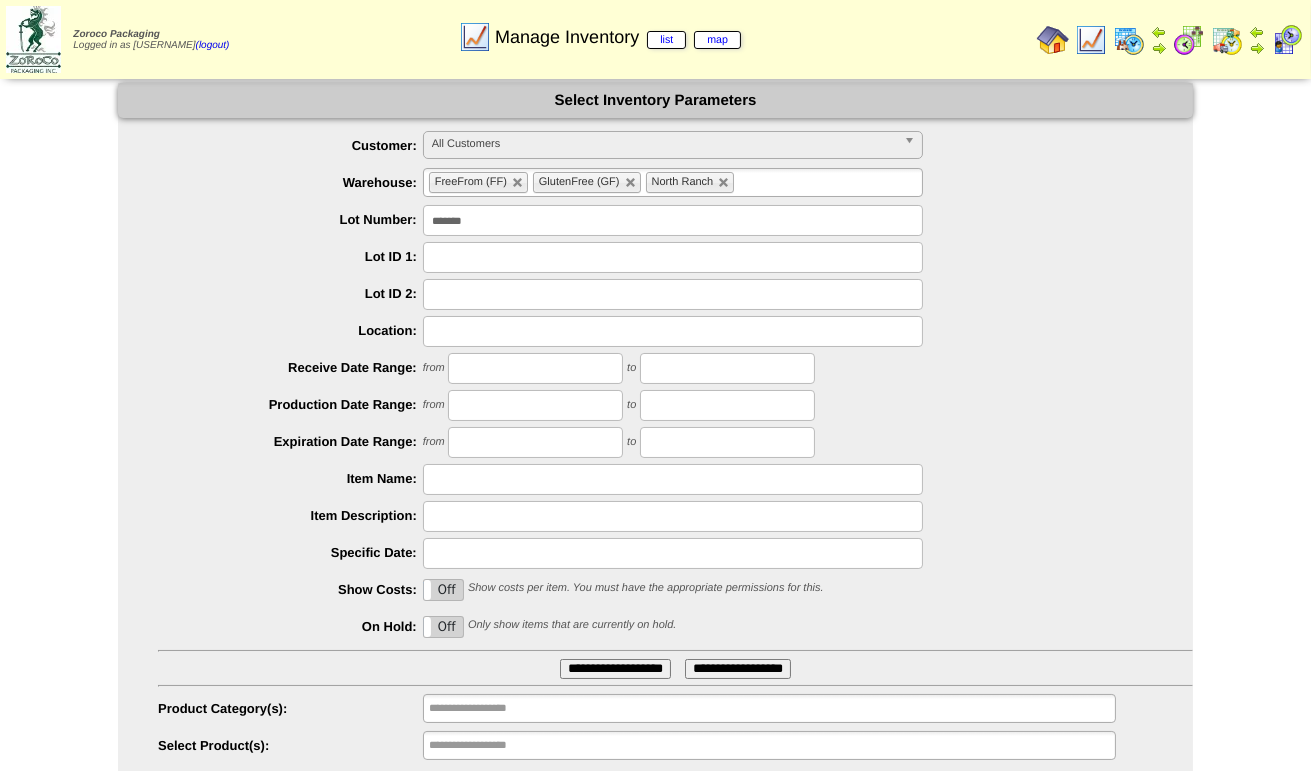 drag, startPoint x: 511, startPoint y: 223, endPoint x: 227, endPoint y: 226, distance: 284.01584 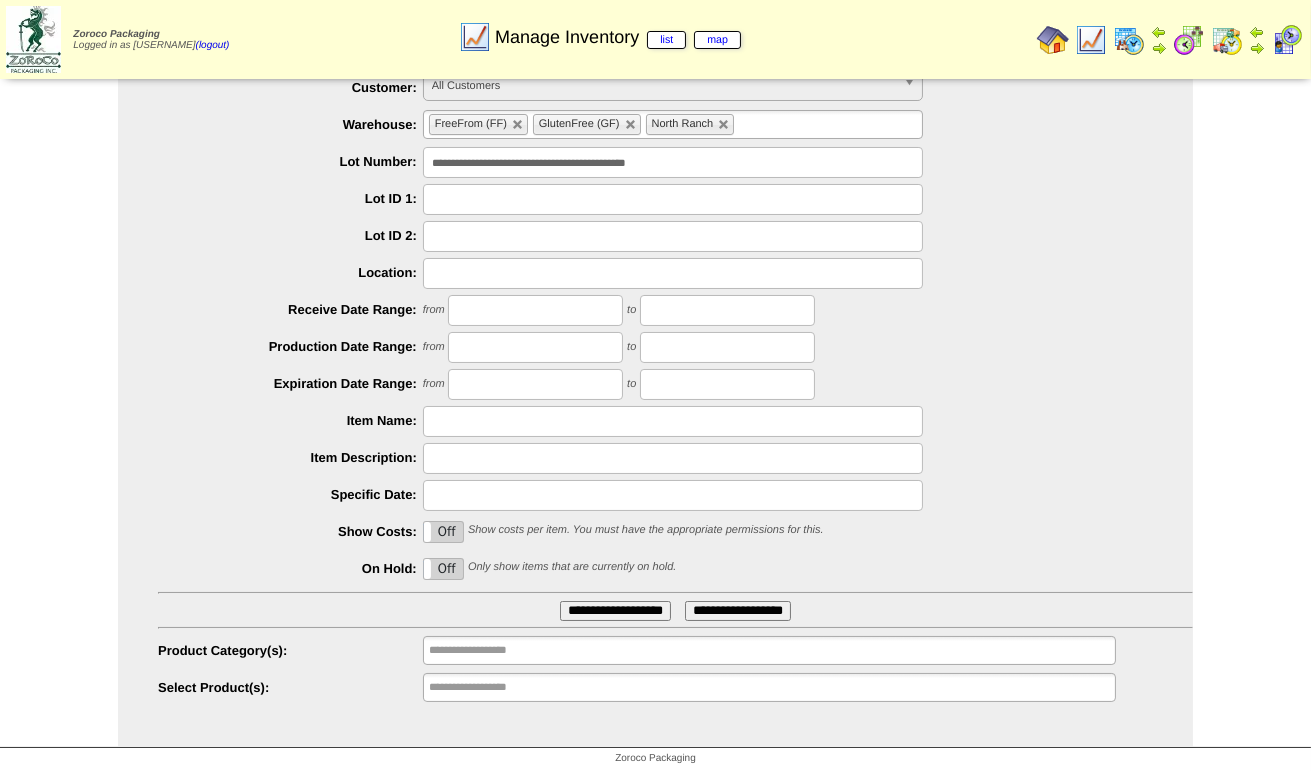 scroll, scrollTop: 63, scrollLeft: 0, axis: vertical 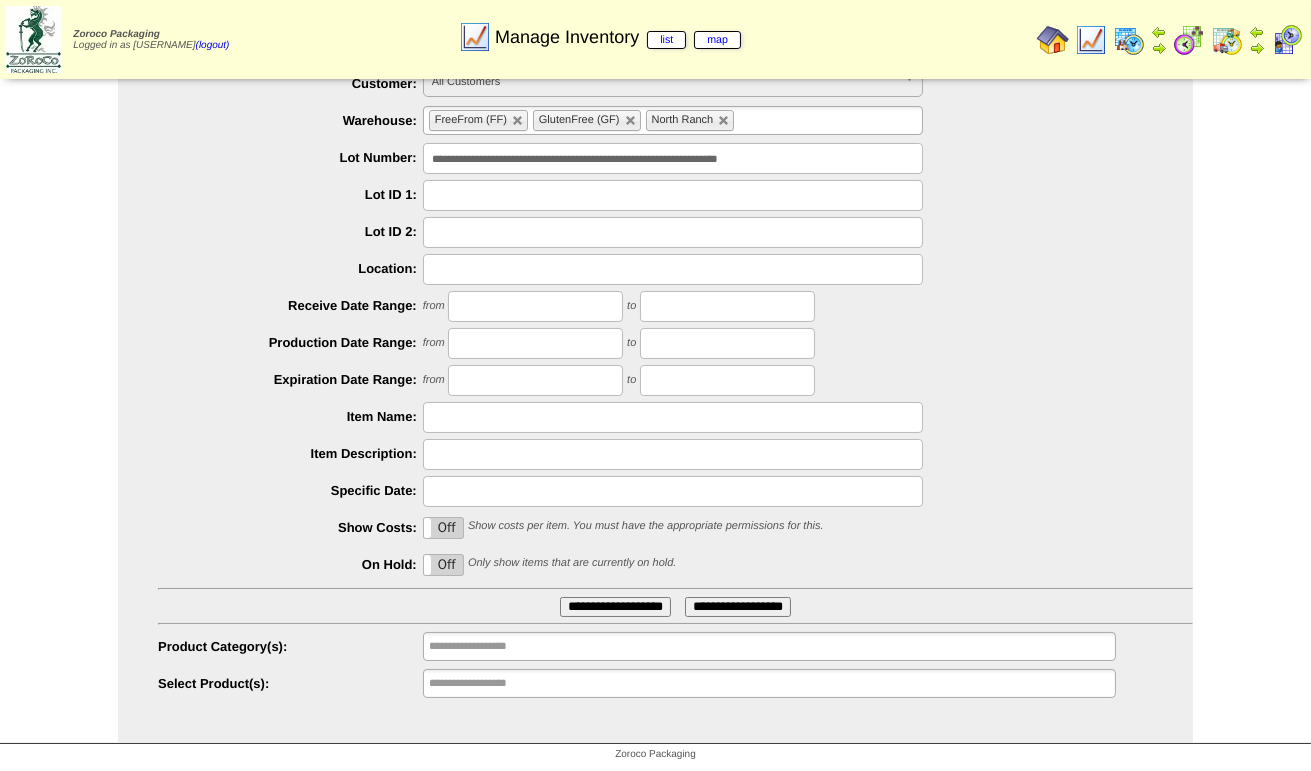 type on "**********" 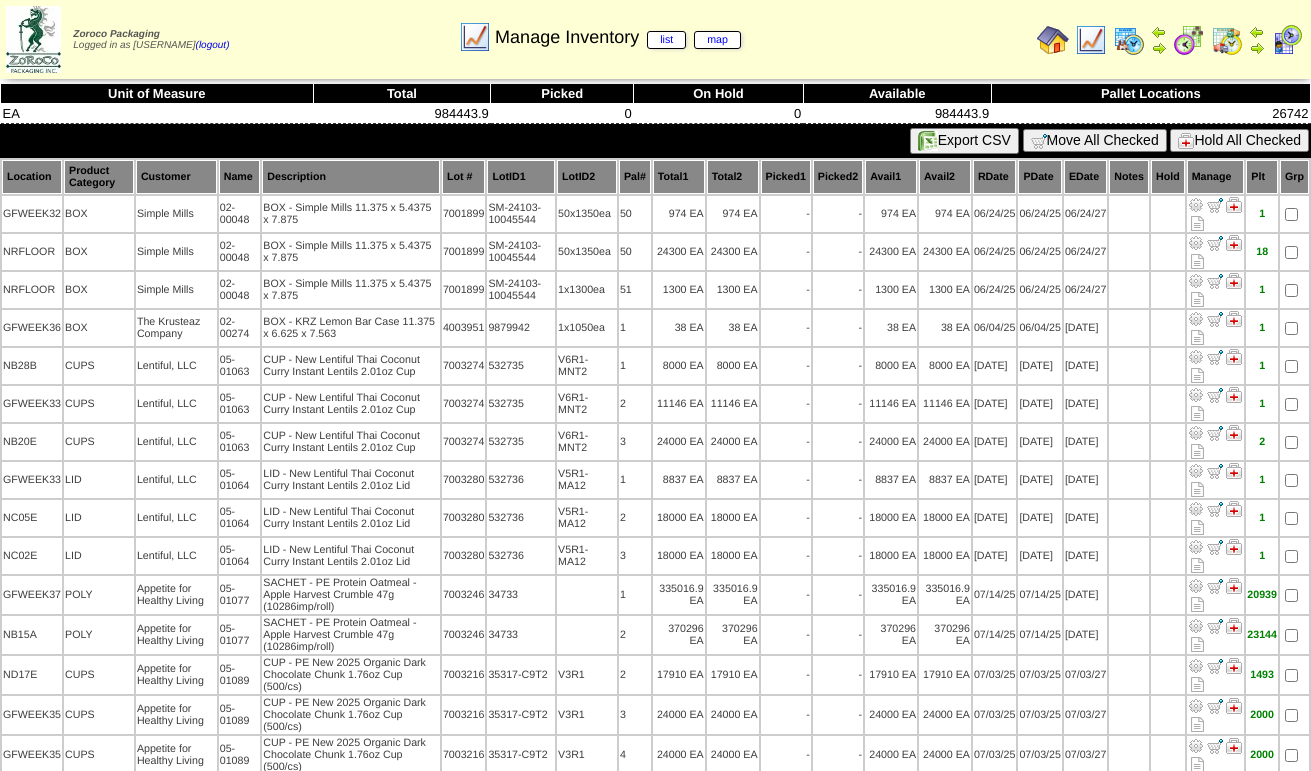 scroll, scrollTop: 0, scrollLeft: 0, axis: both 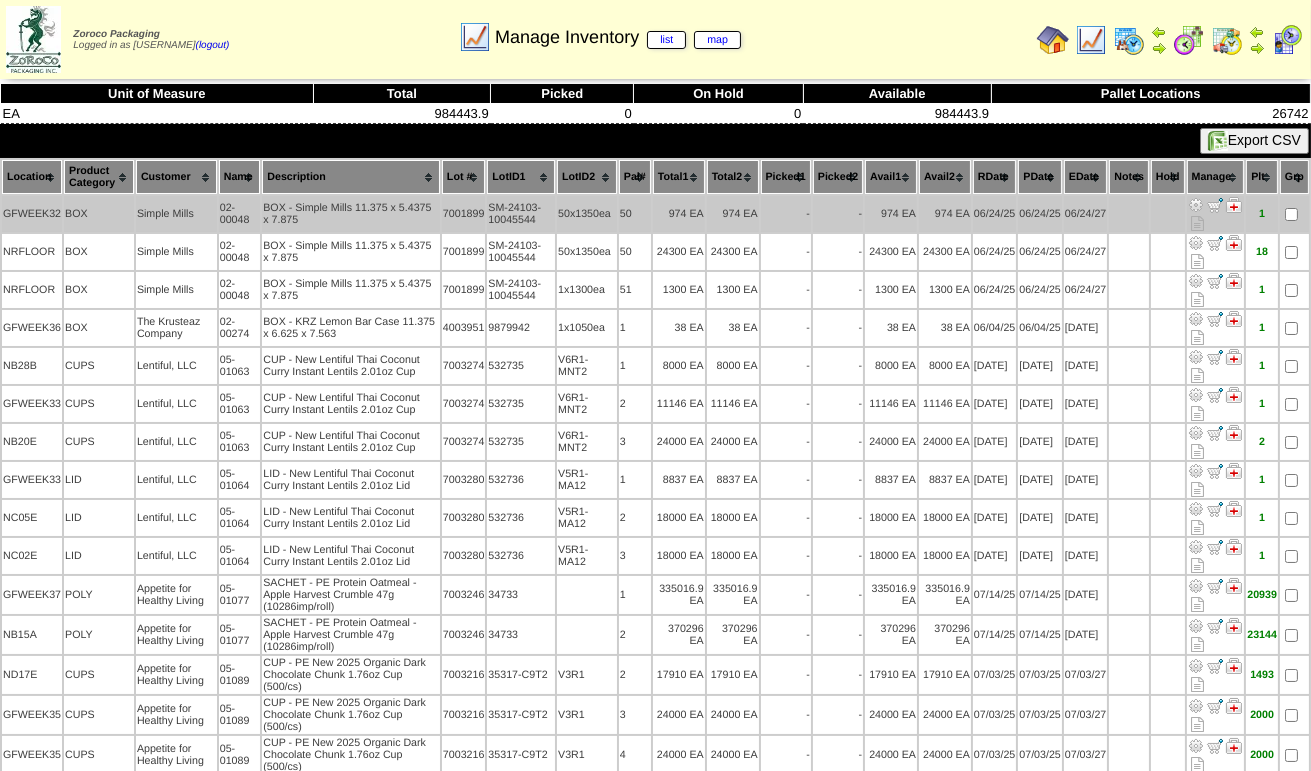 click at bounding box center (1196, 205) 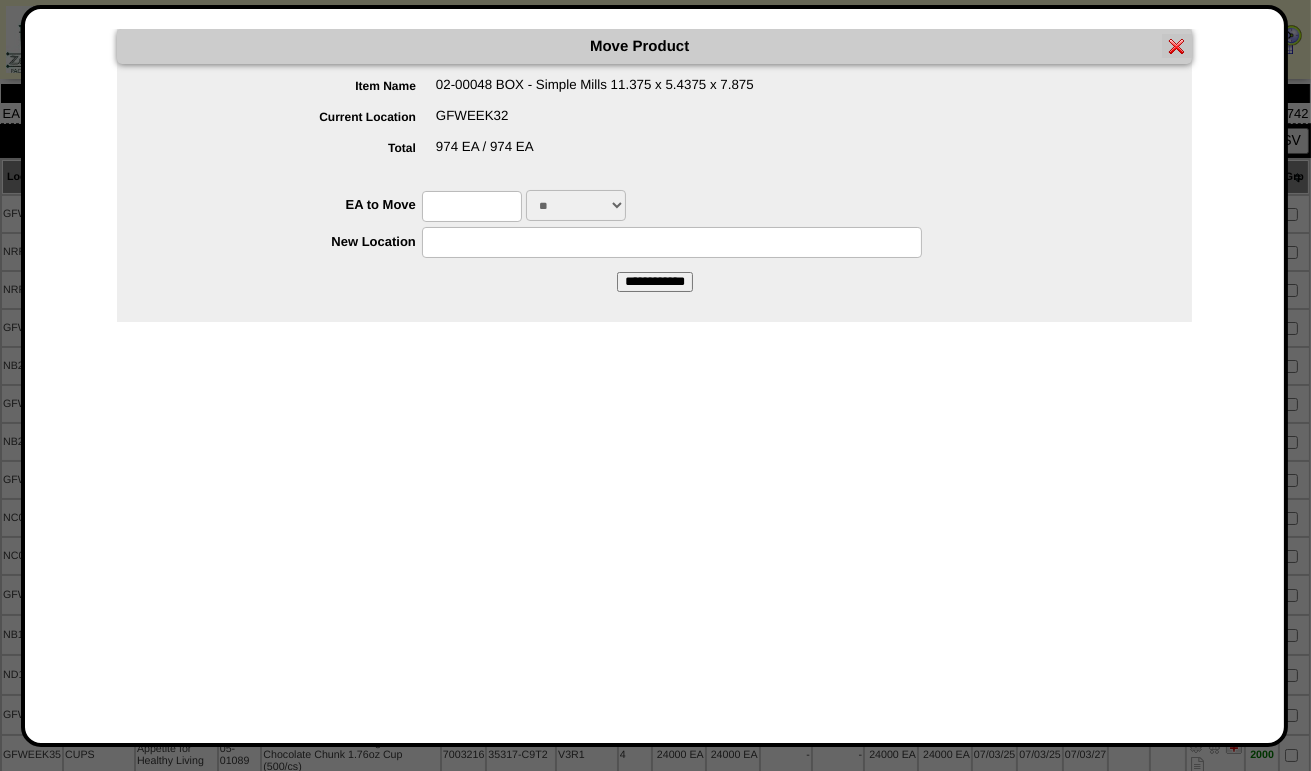 click at bounding box center (472, 206) 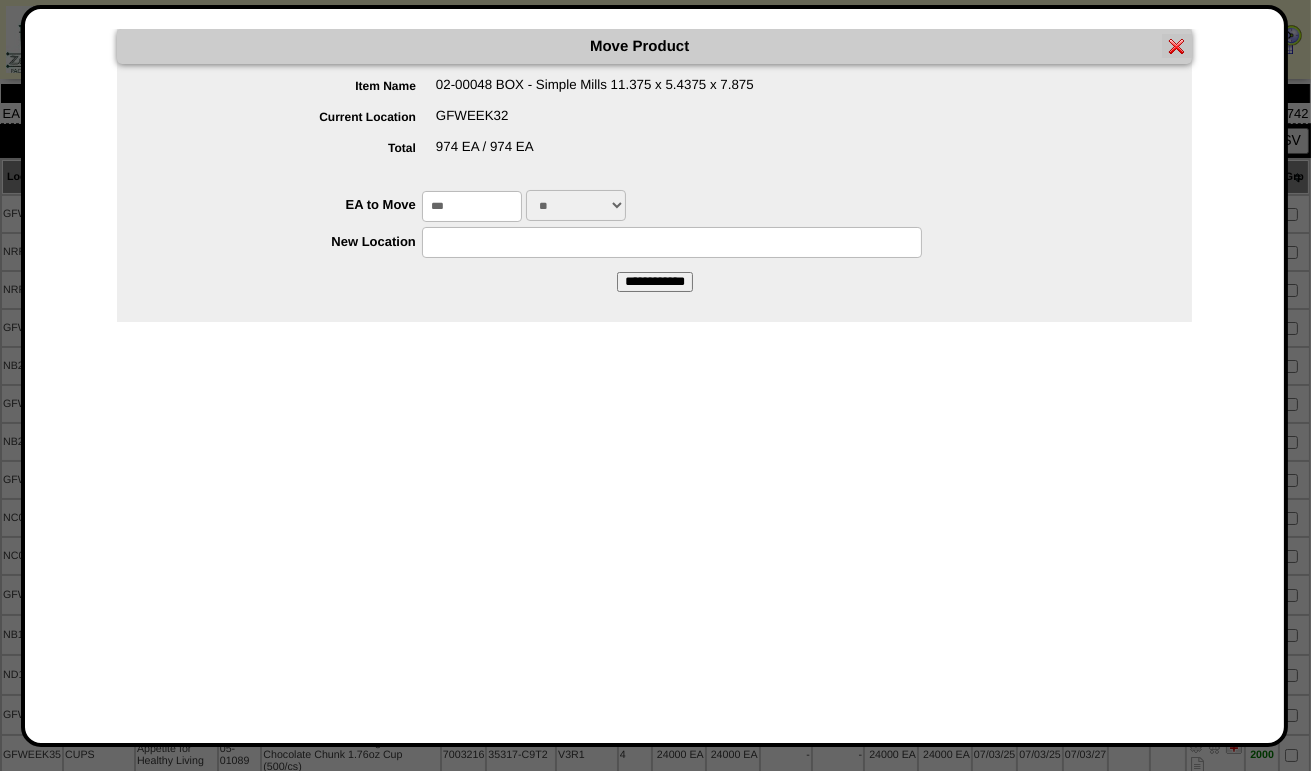 type on "***" 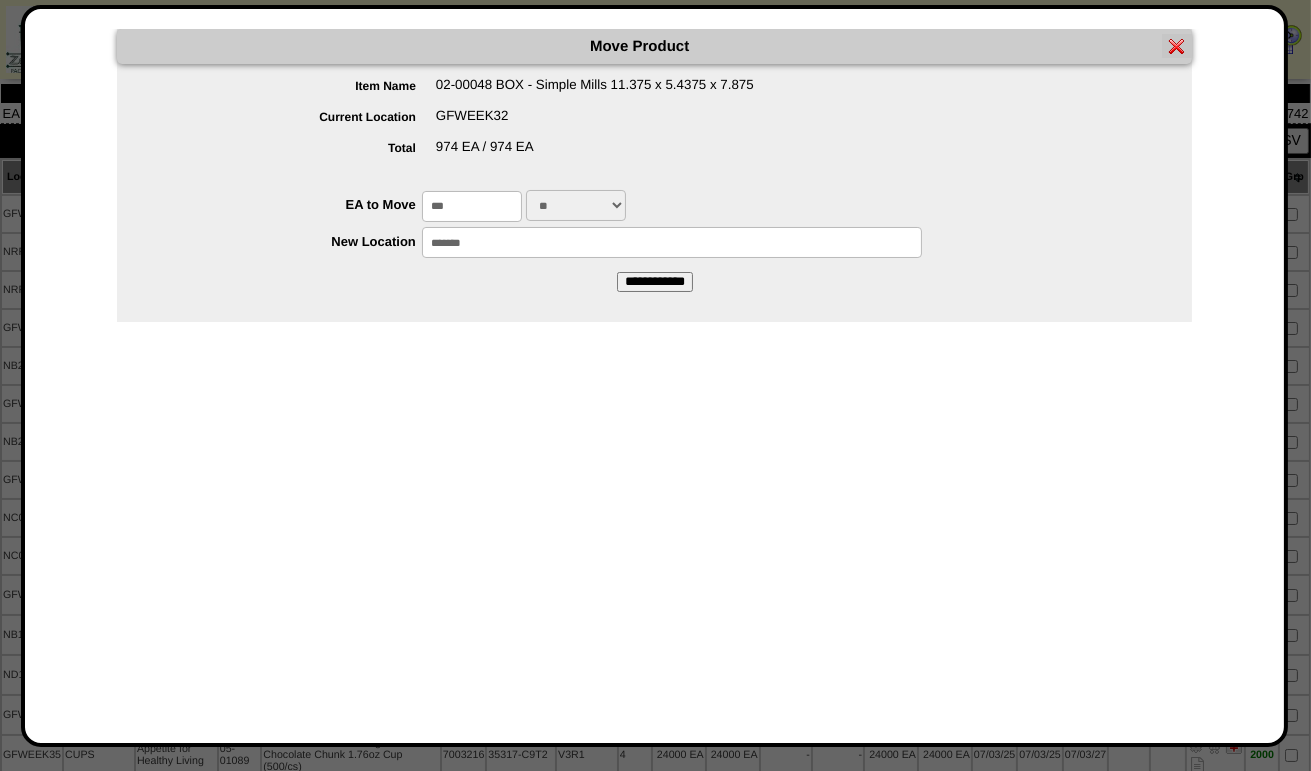 click on "**********" at bounding box center [655, 282] 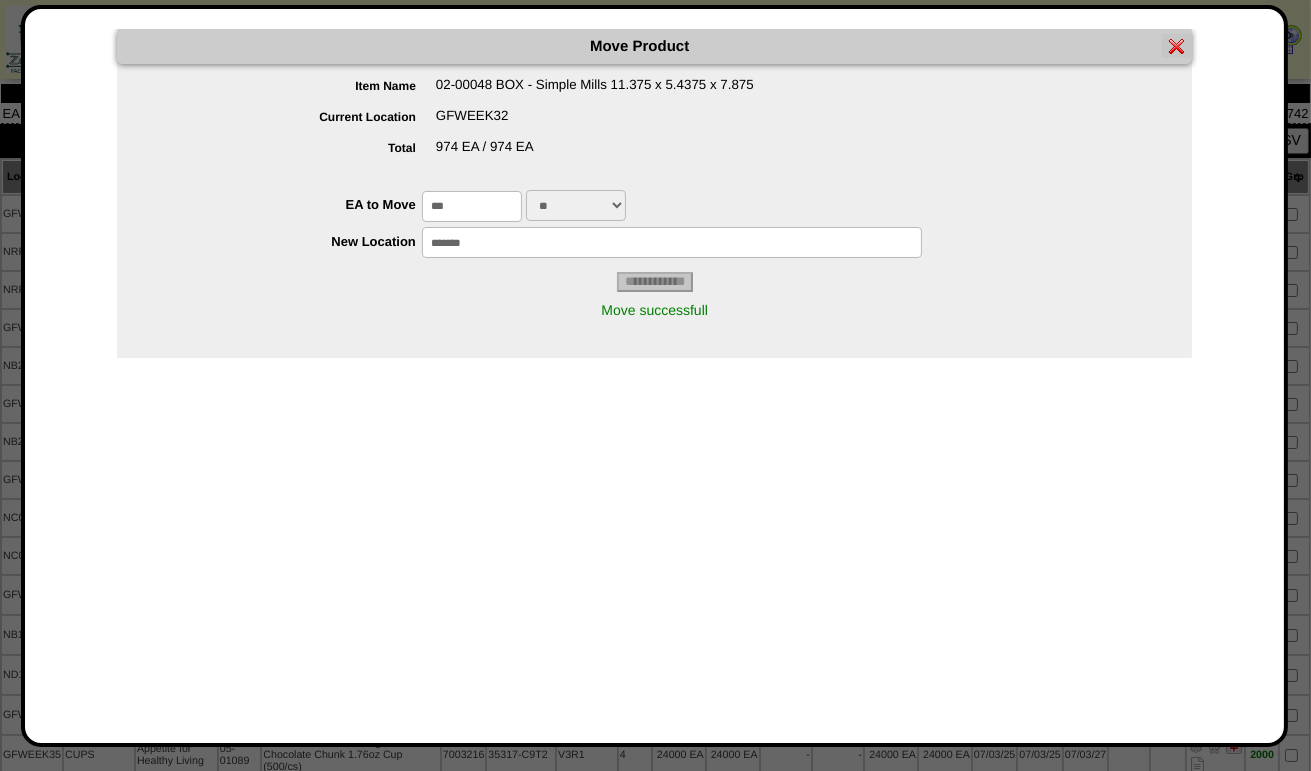 click at bounding box center [1177, 46] 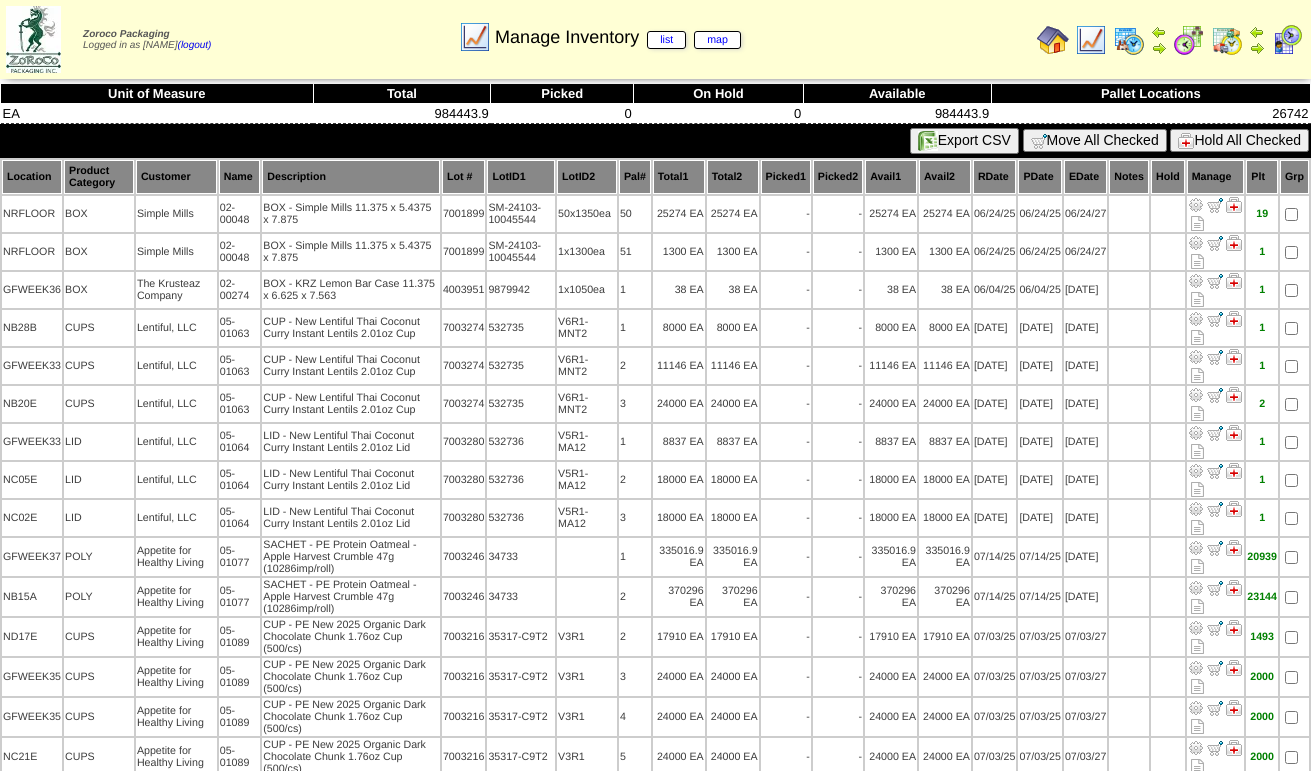 scroll, scrollTop: 0, scrollLeft: 0, axis: both 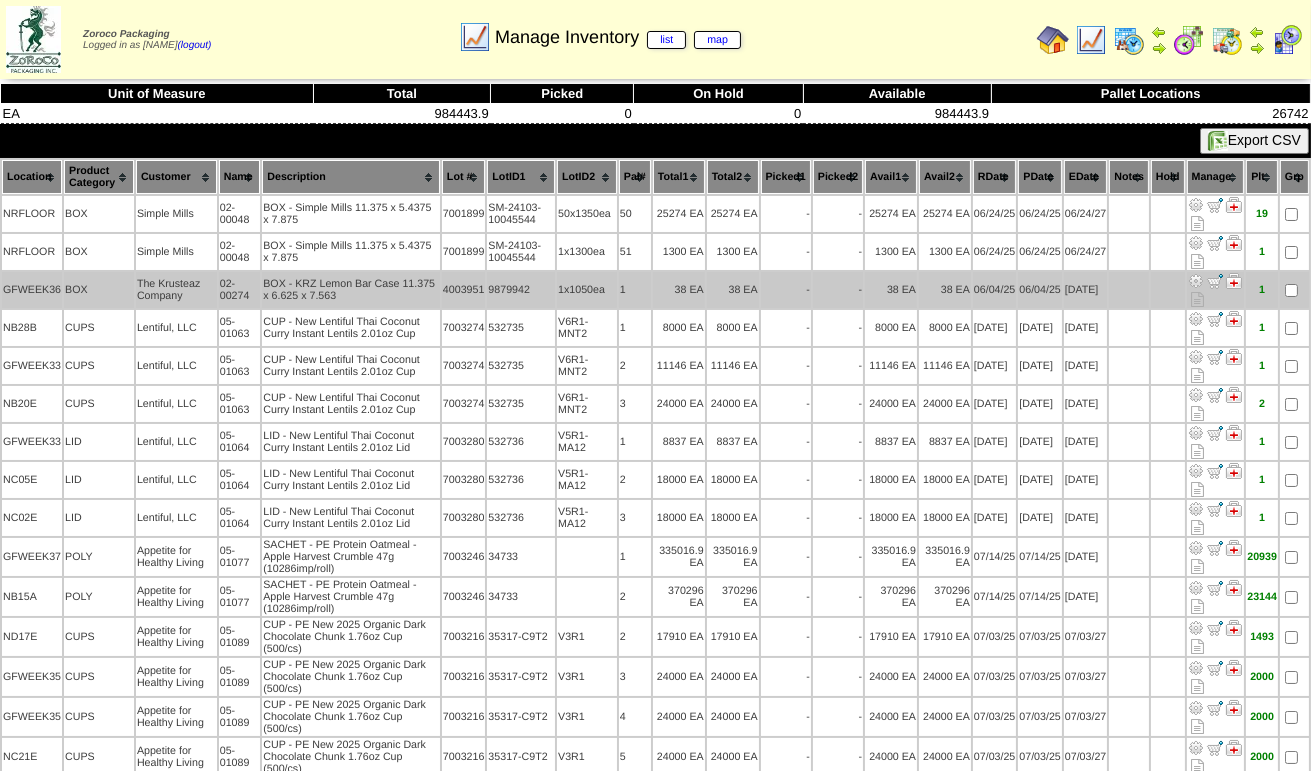 click at bounding box center (1196, 281) 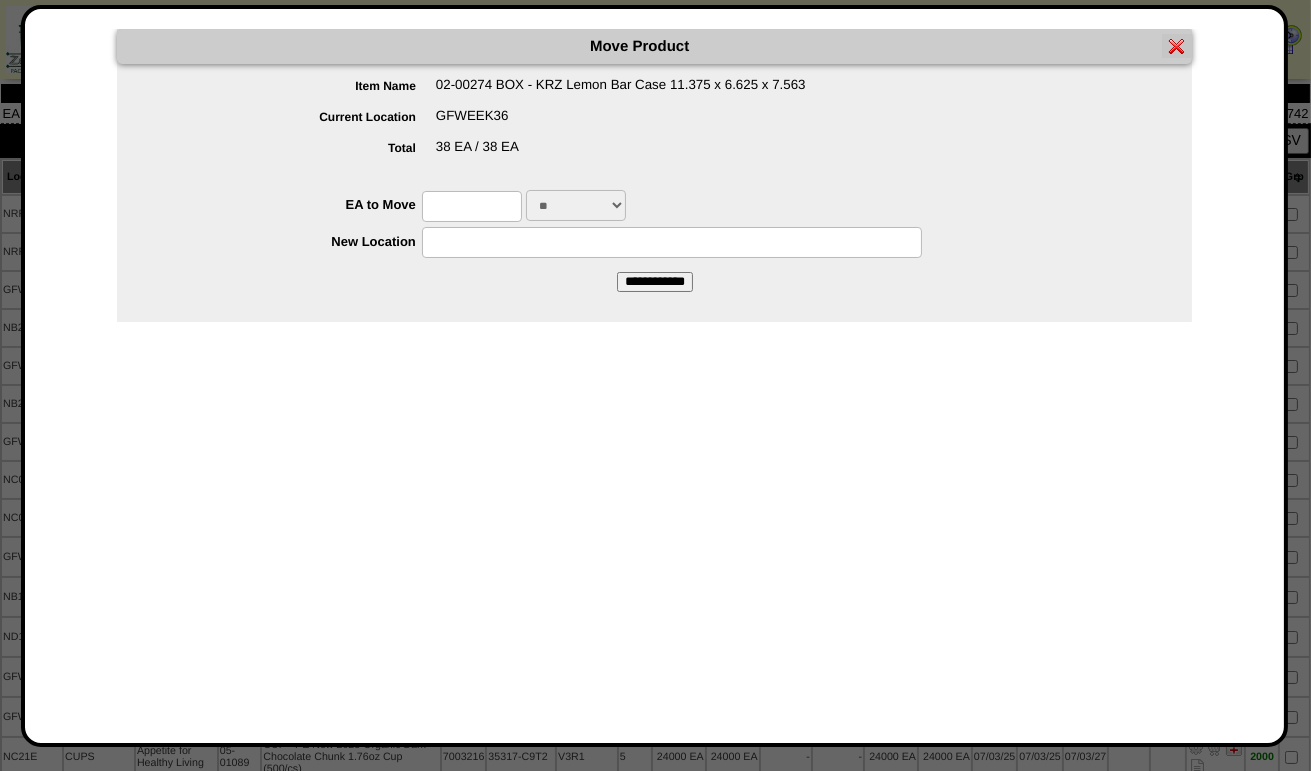 click at bounding box center (472, 206) 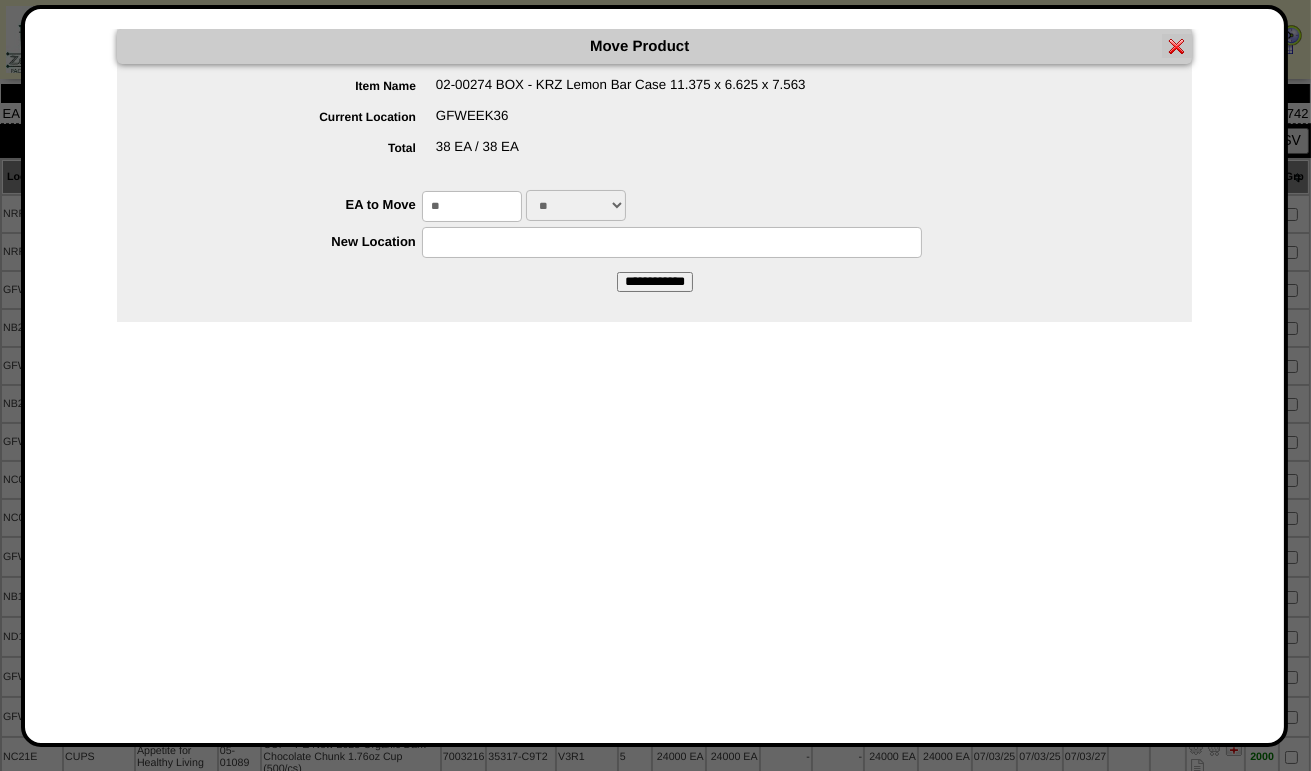 type on "**" 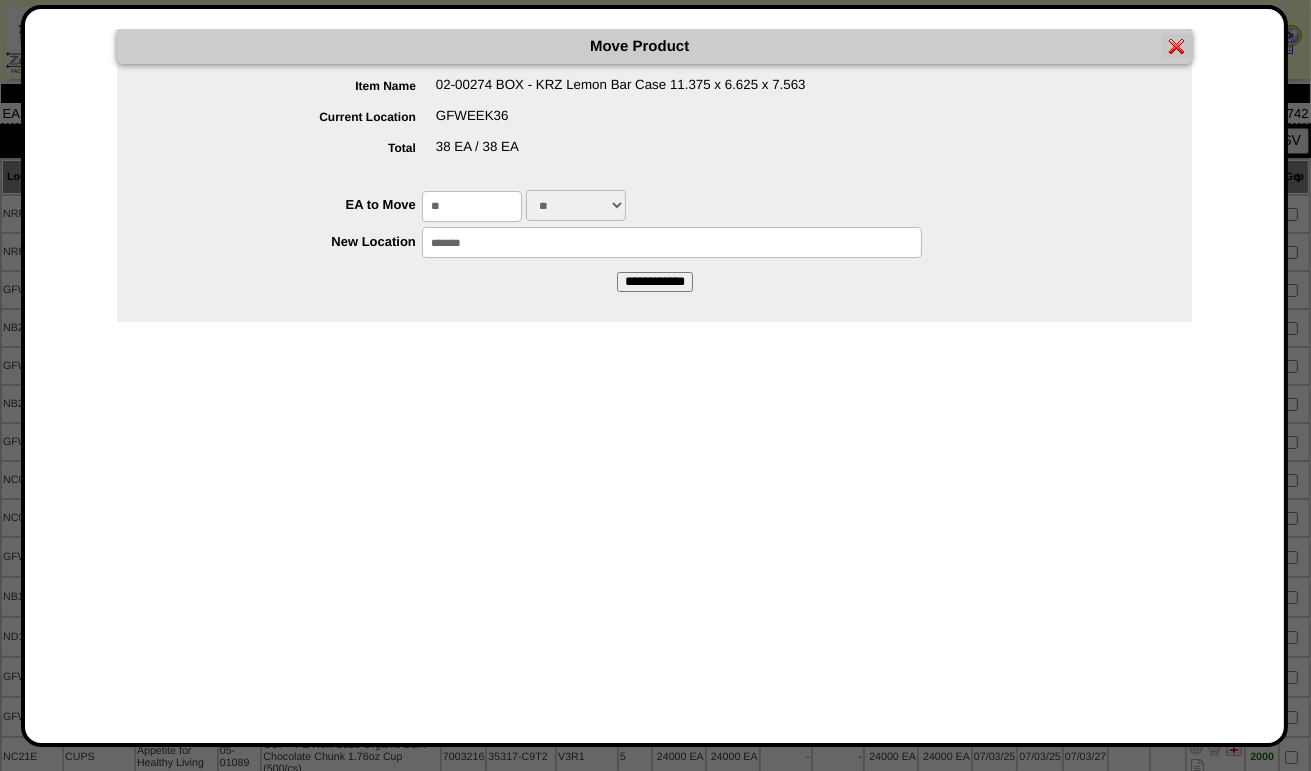 click on "**********" at bounding box center [655, 282] 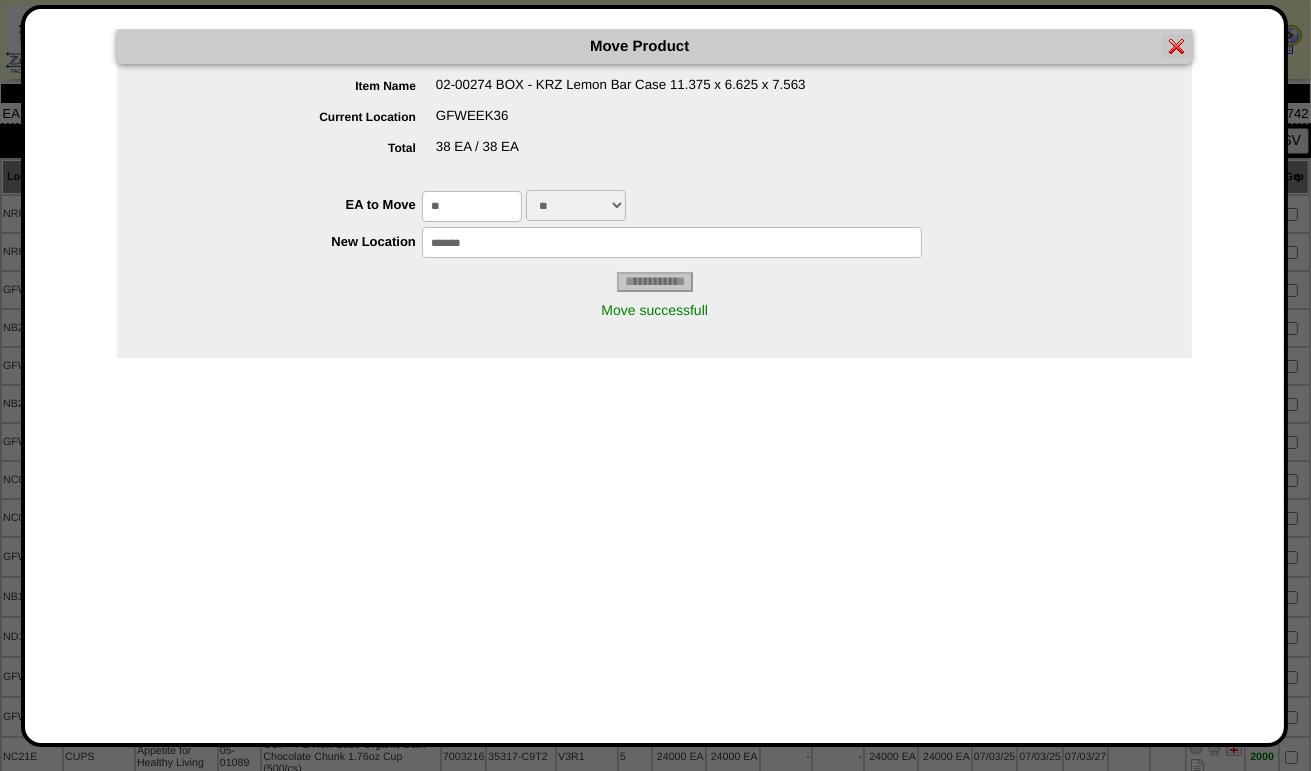 click at bounding box center [1177, 46] 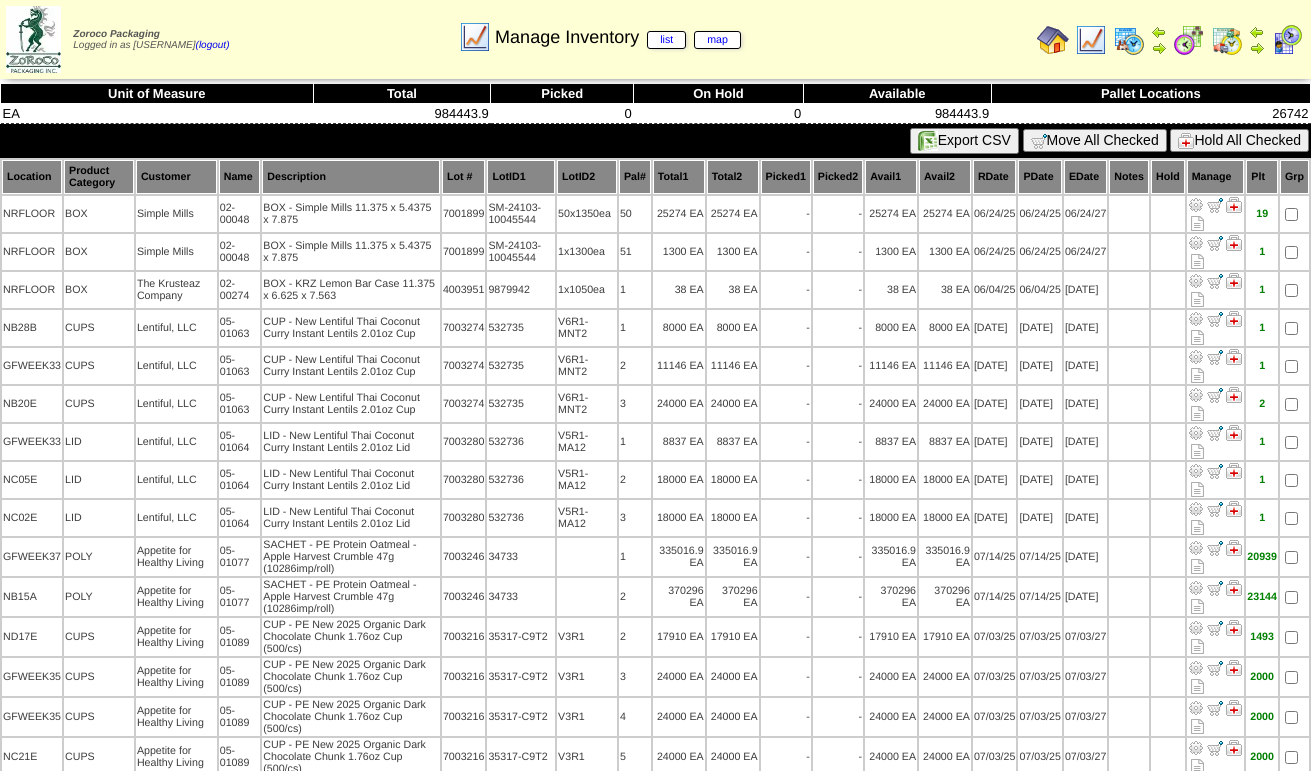 scroll, scrollTop: 0, scrollLeft: 0, axis: both 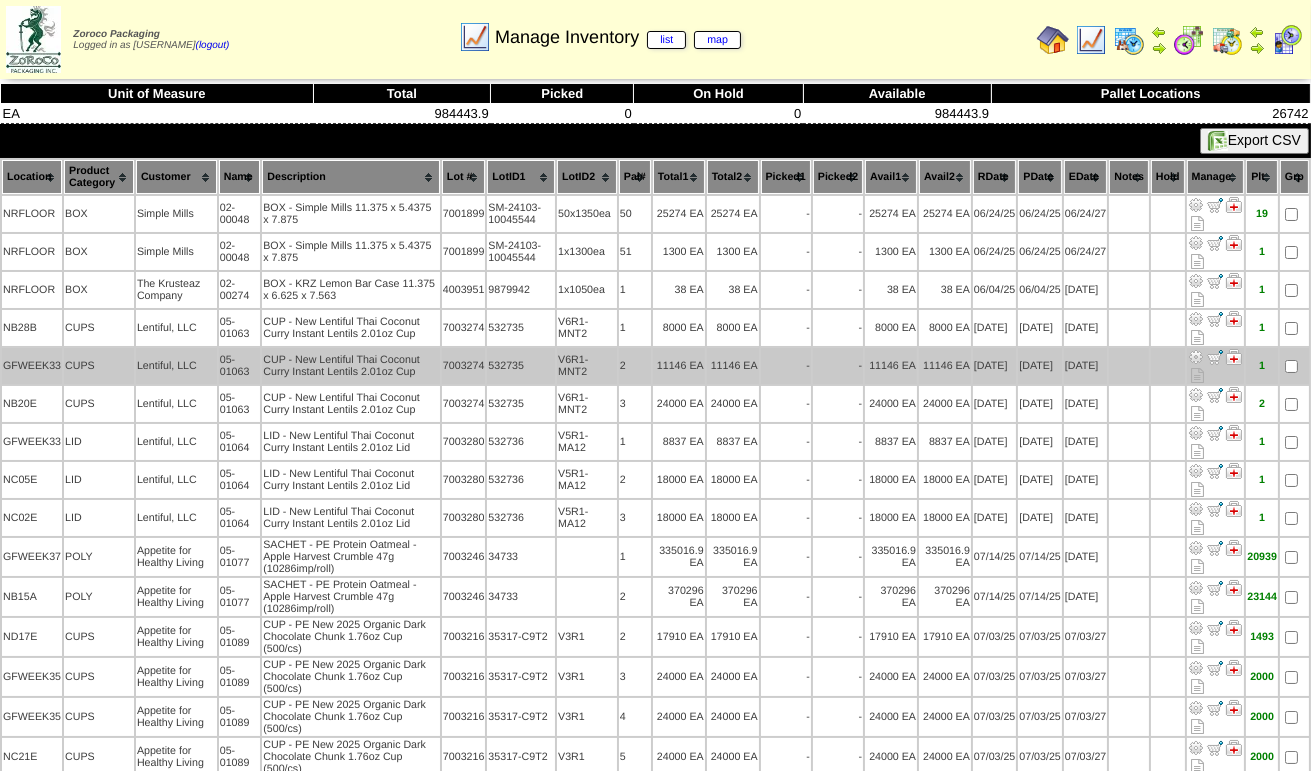 click at bounding box center [1196, 357] 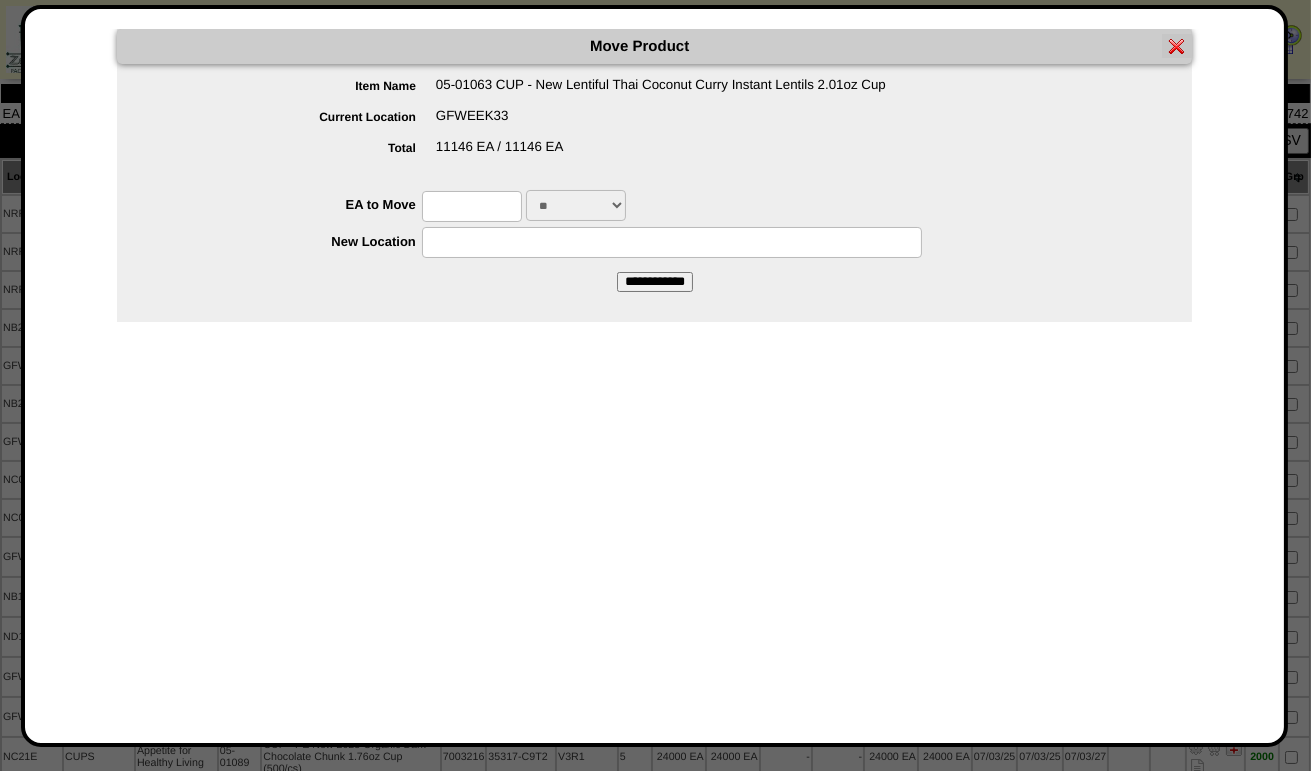 click at bounding box center (472, 206) 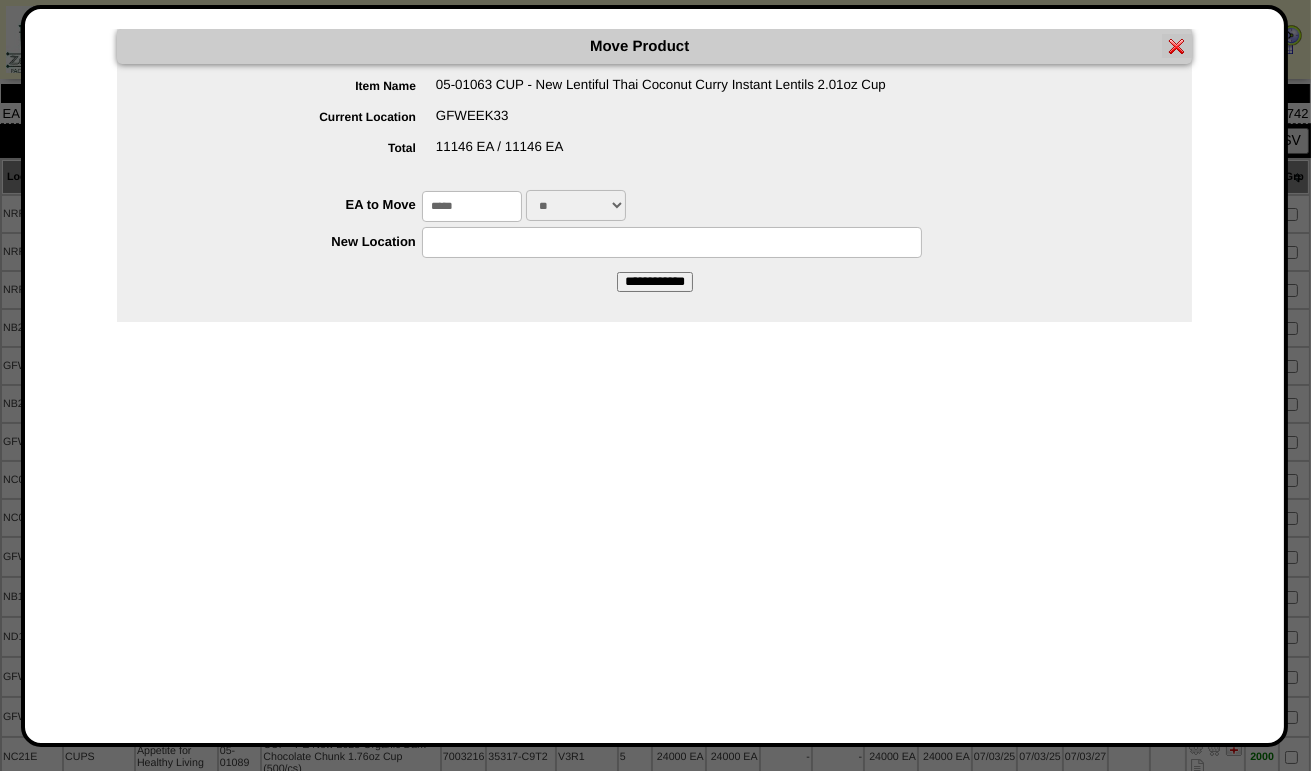 type on "*****" 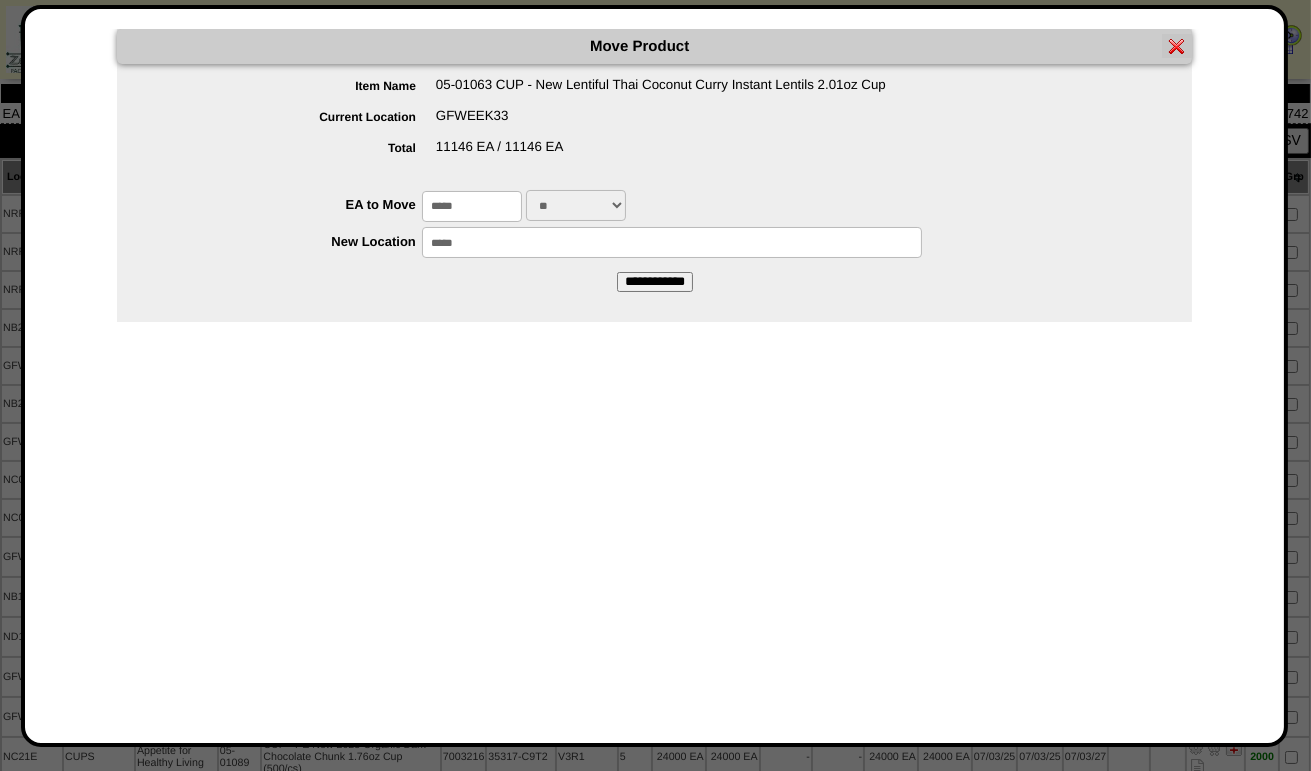 type on "*****" 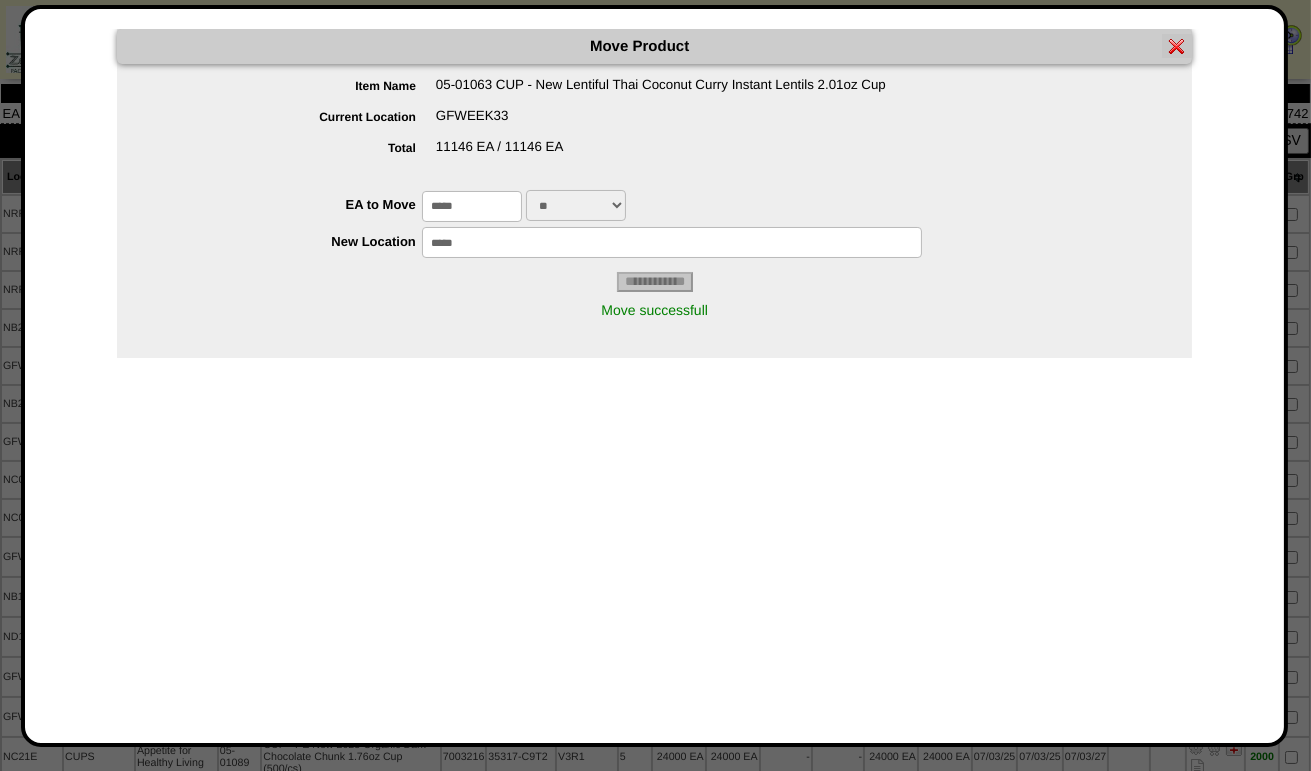 click at bounding box center [1177, 46] 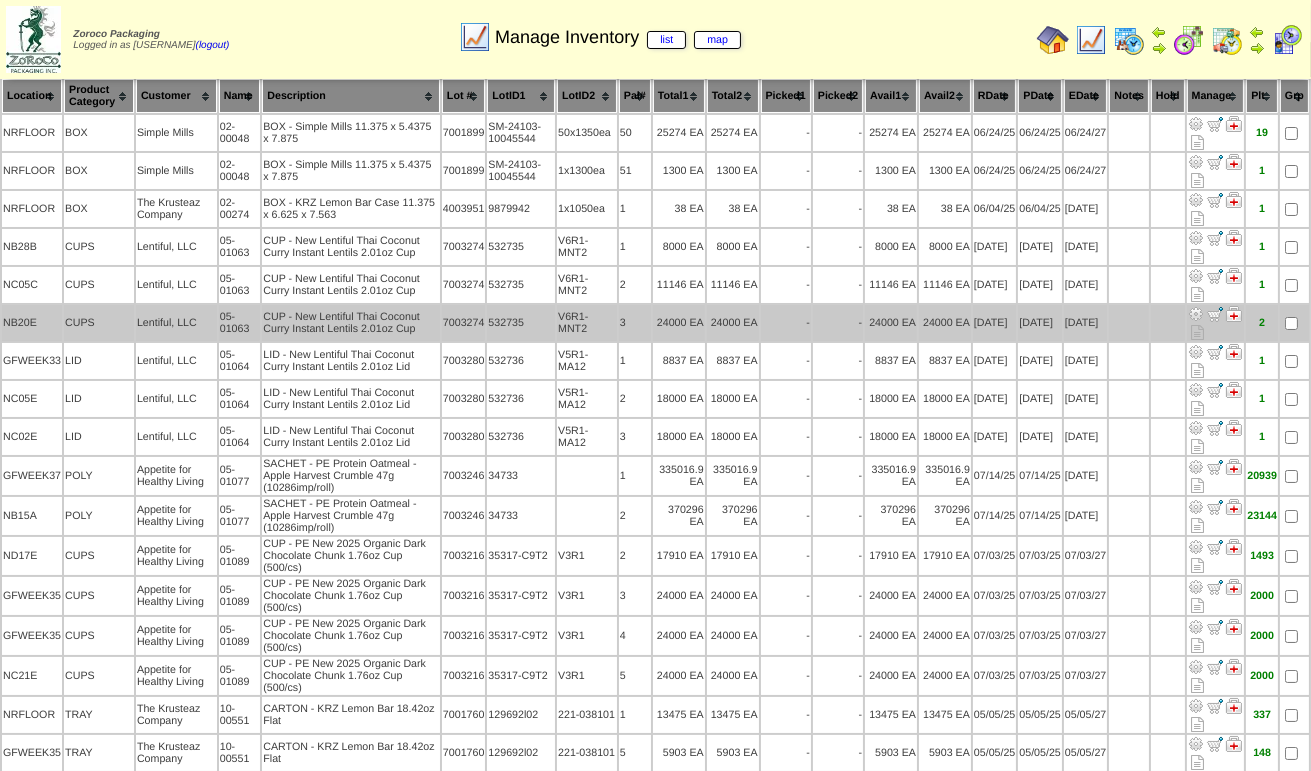 scroll, scrollTop: 100, scrollLeft: 0, axis: vertical 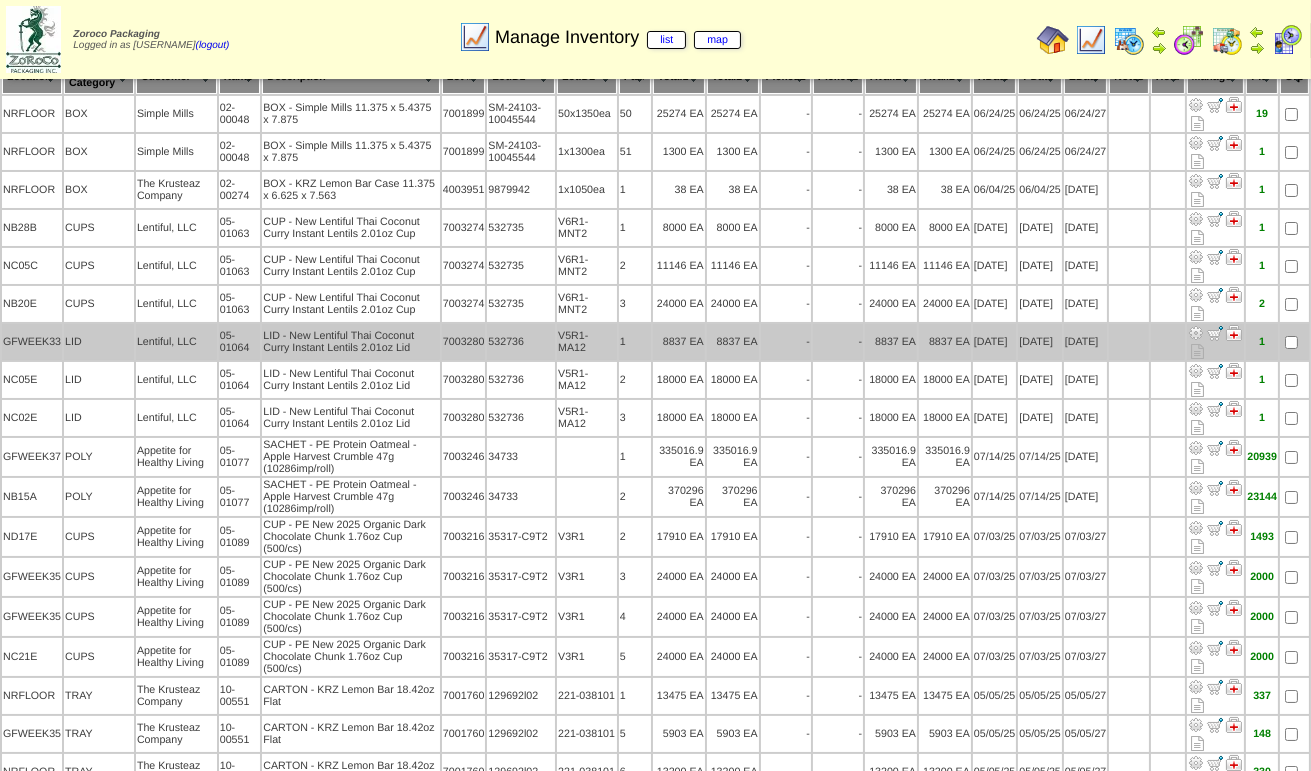 click at bounding box center (1196, 333) 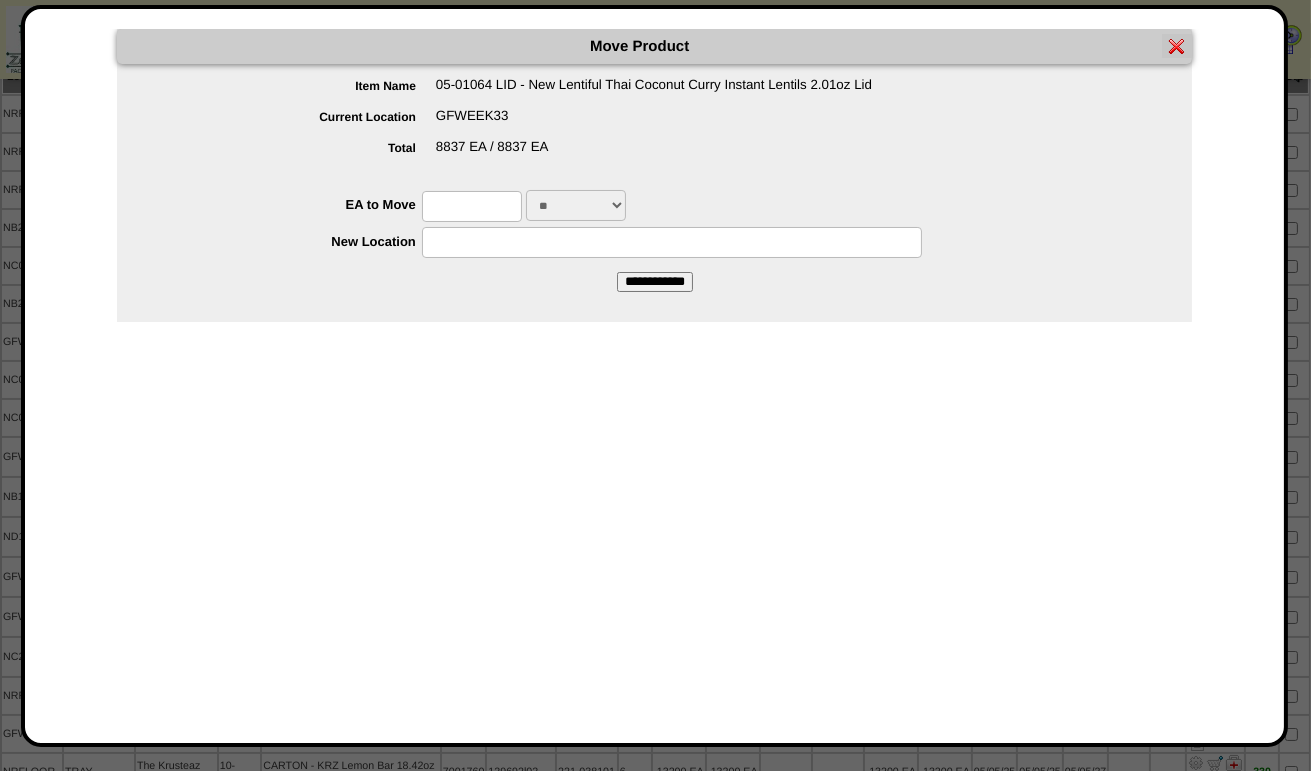 click at bounding box center (472, 206) 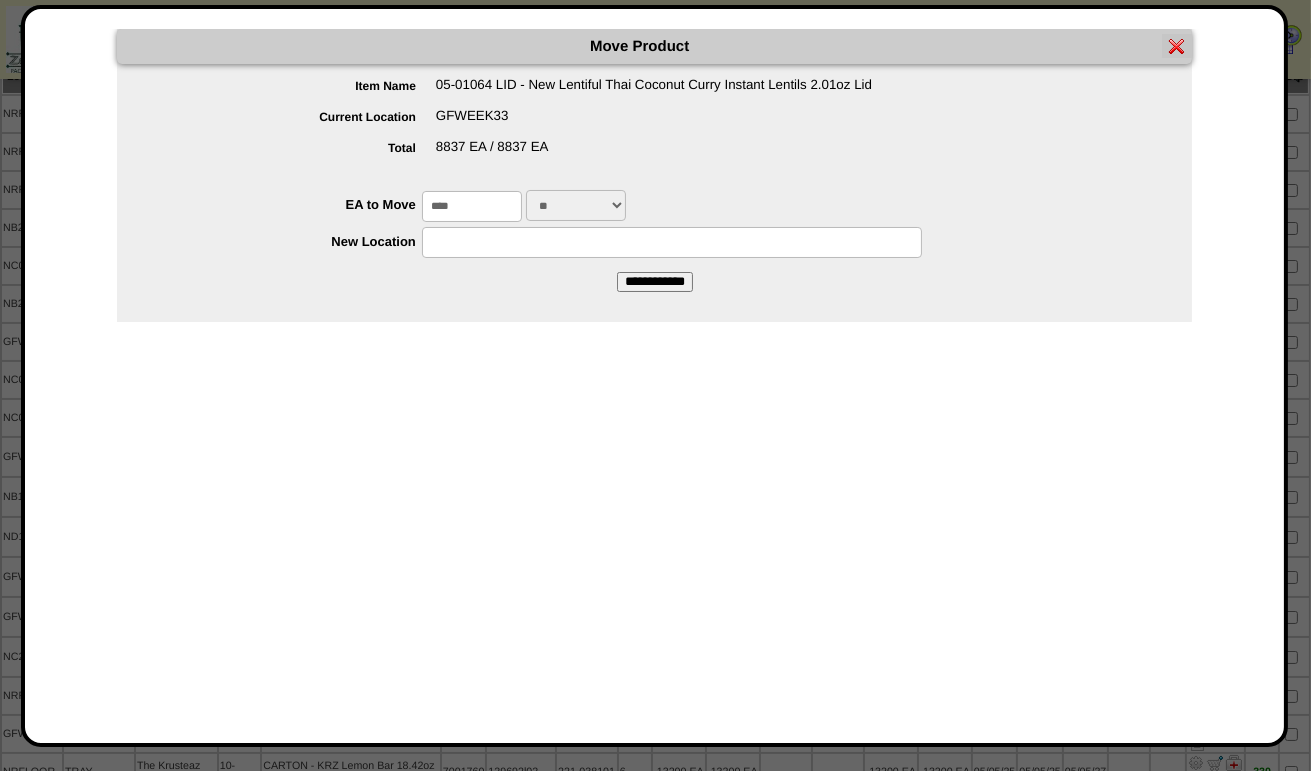 type on "****" 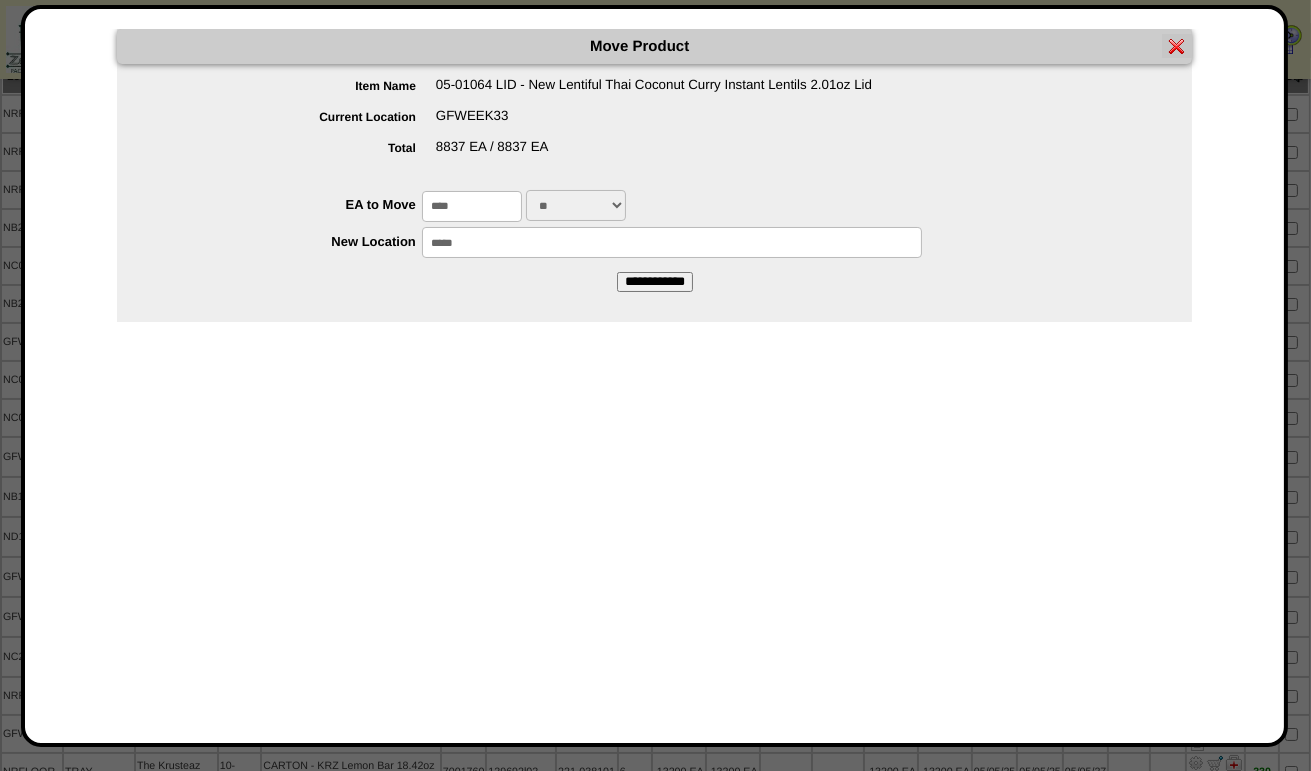type on "*****" 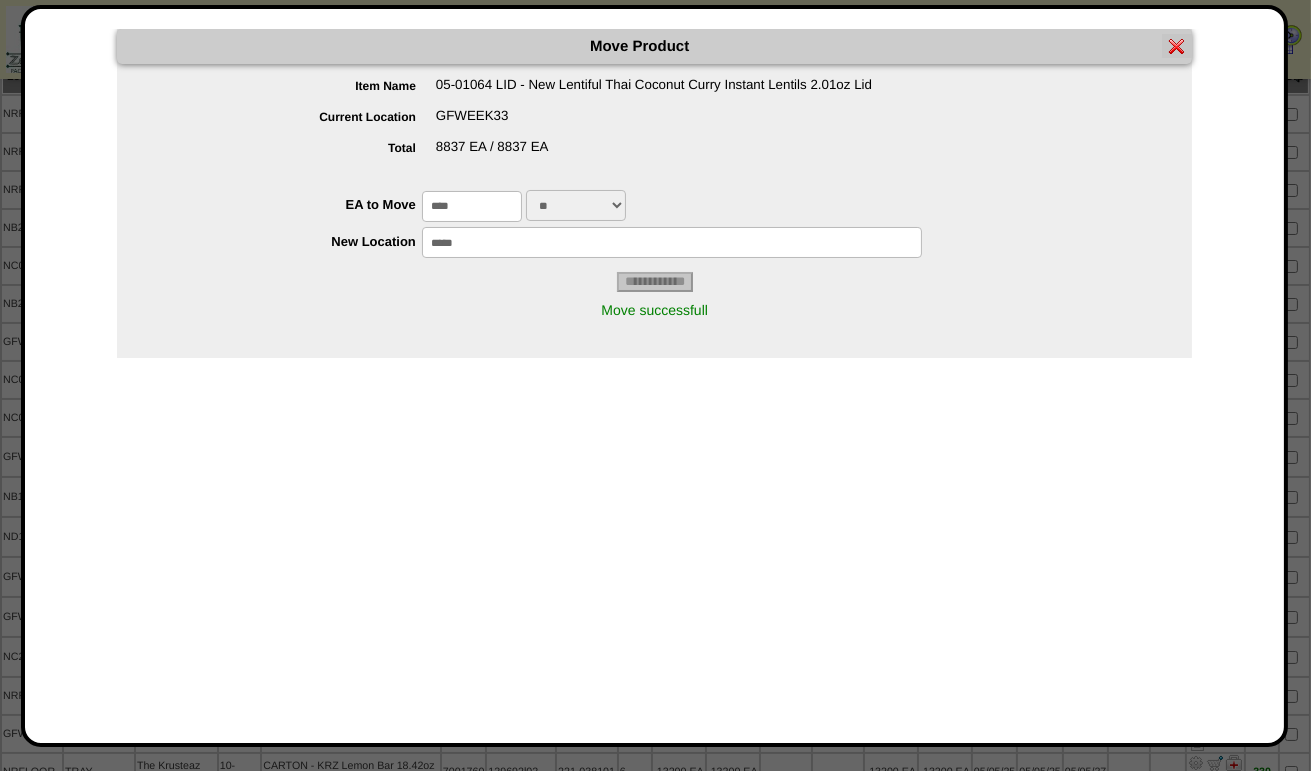 click at bounding box center [1177, 46] 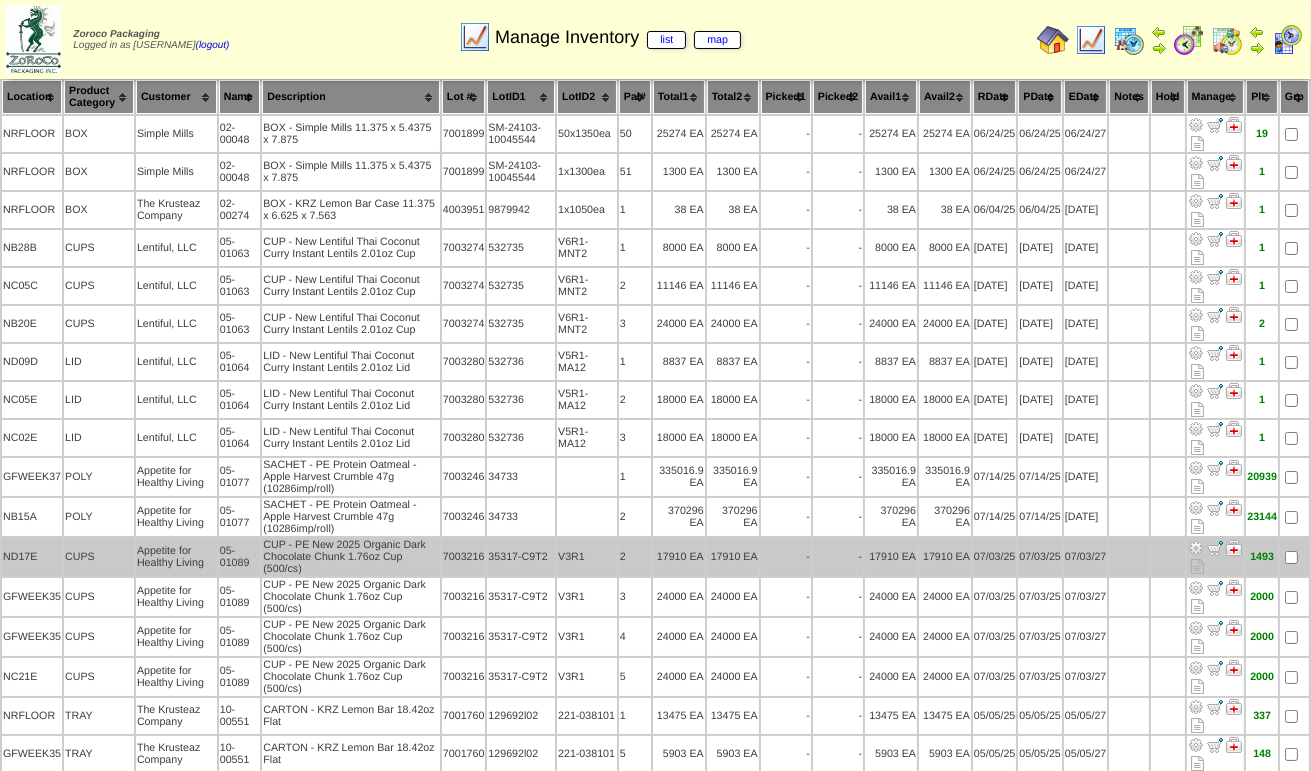 scroll, scrollTop: 100, scrollLeft: 0, axis: vertical 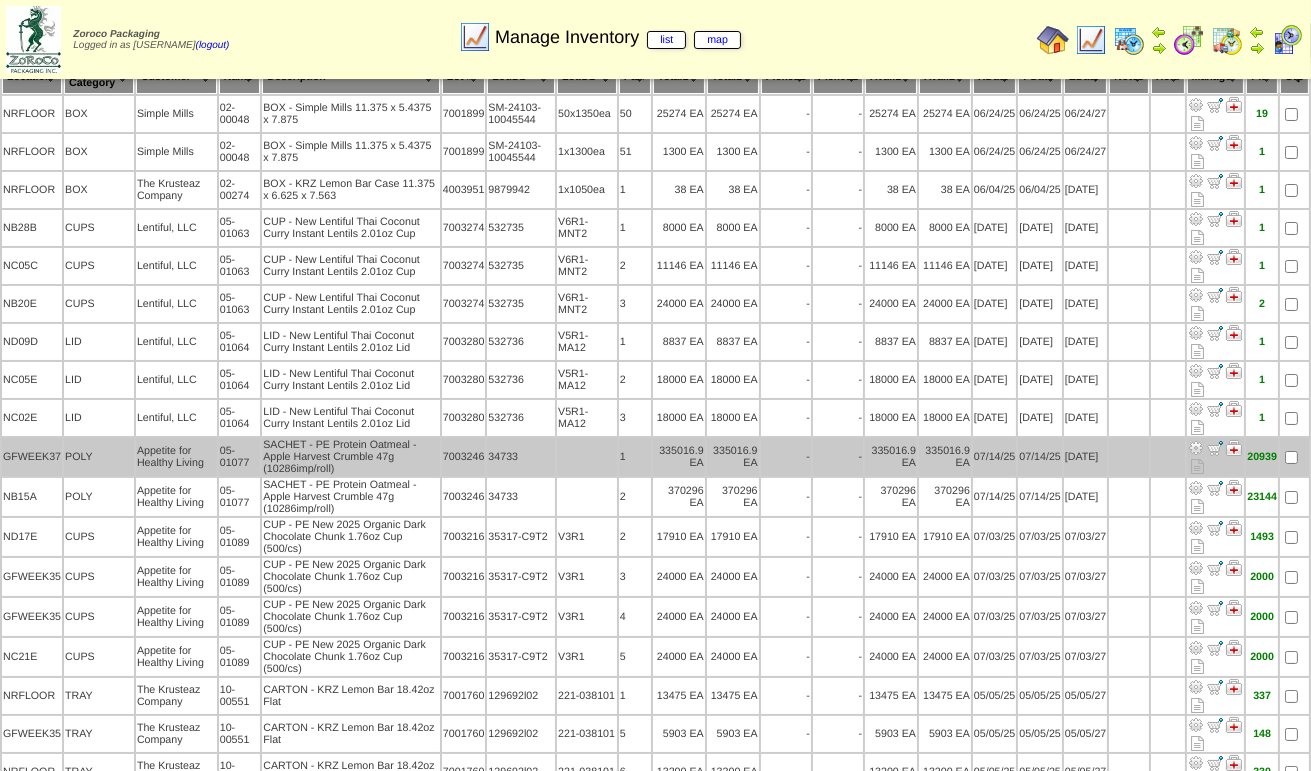 click at bounding box center [1196, 448] 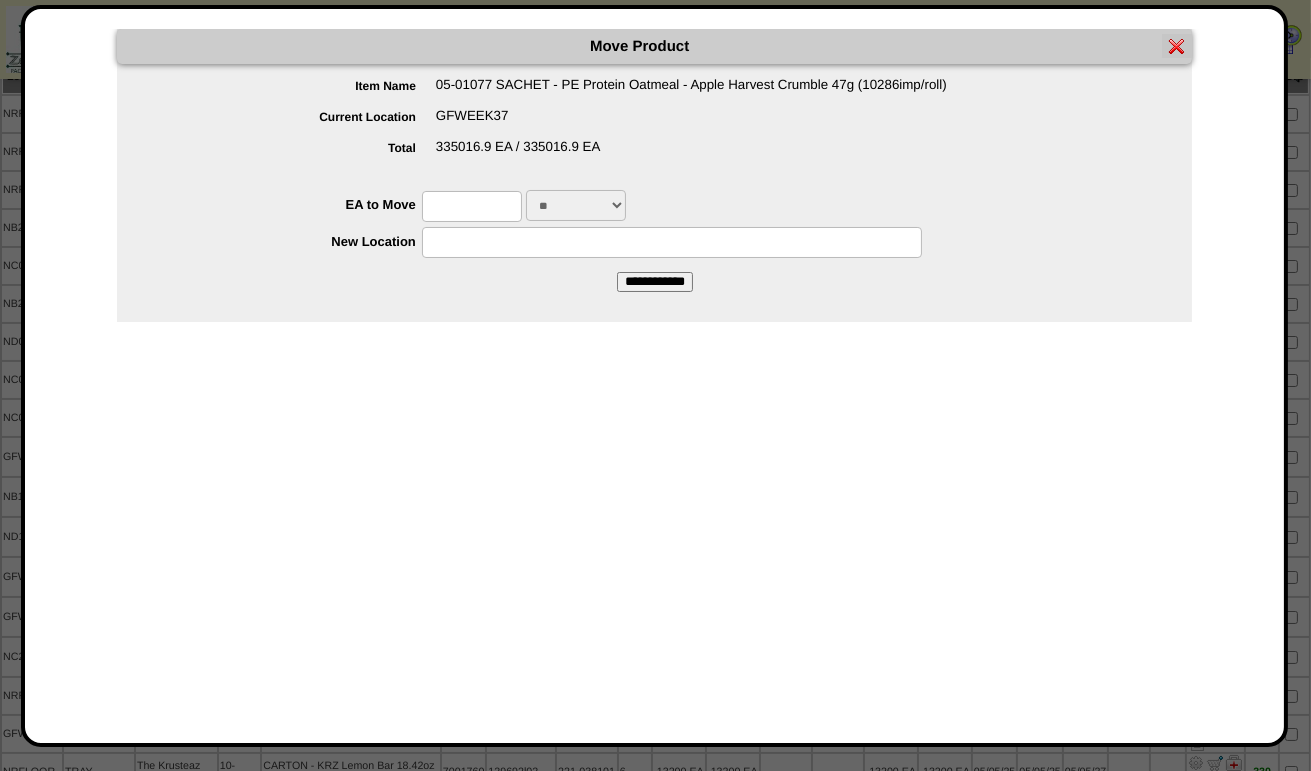 click at bounding box center [472, 206] 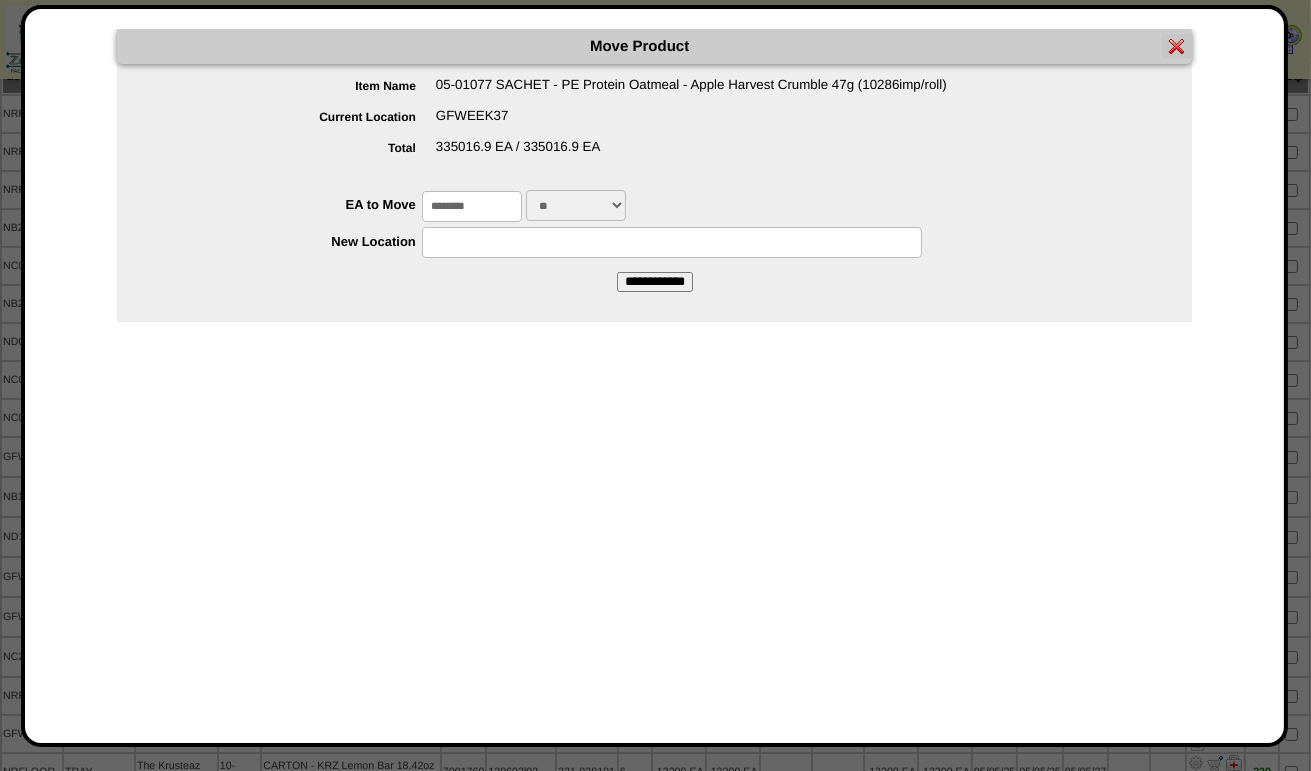 type on "********" 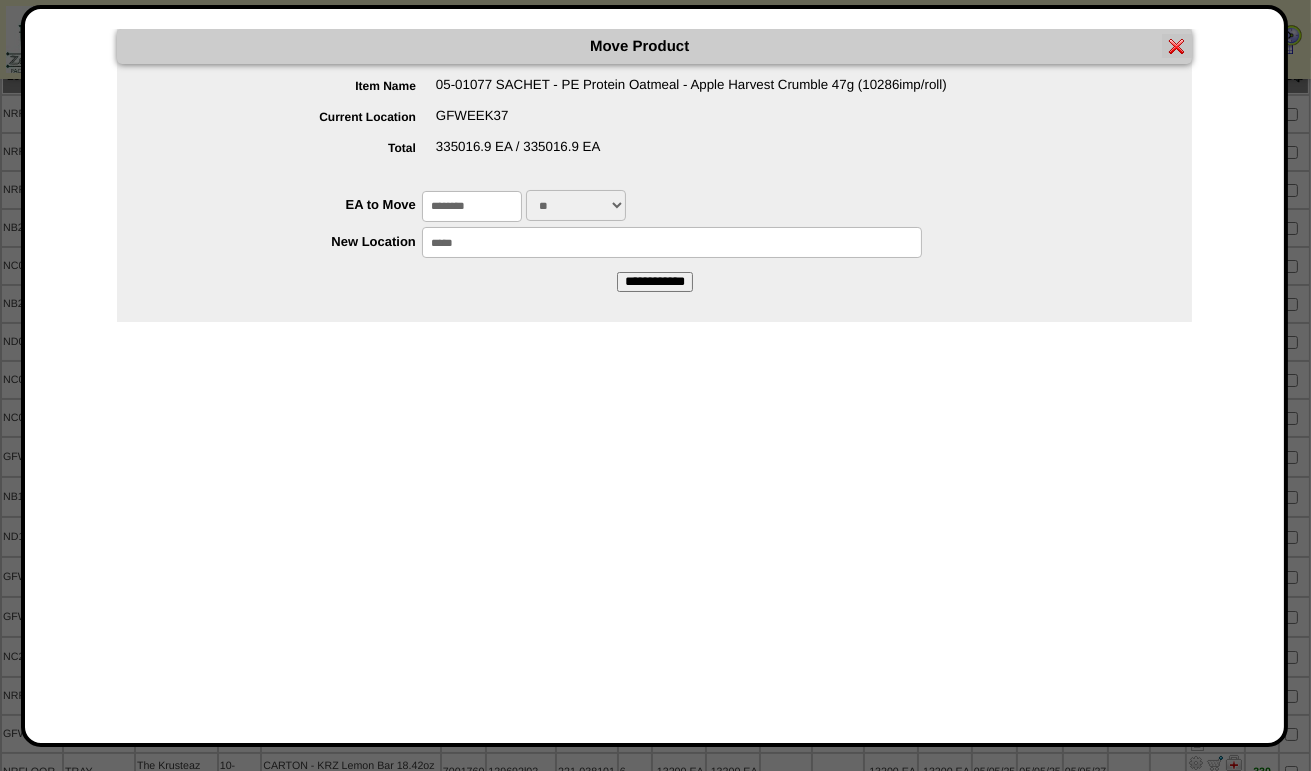 type on "*****" 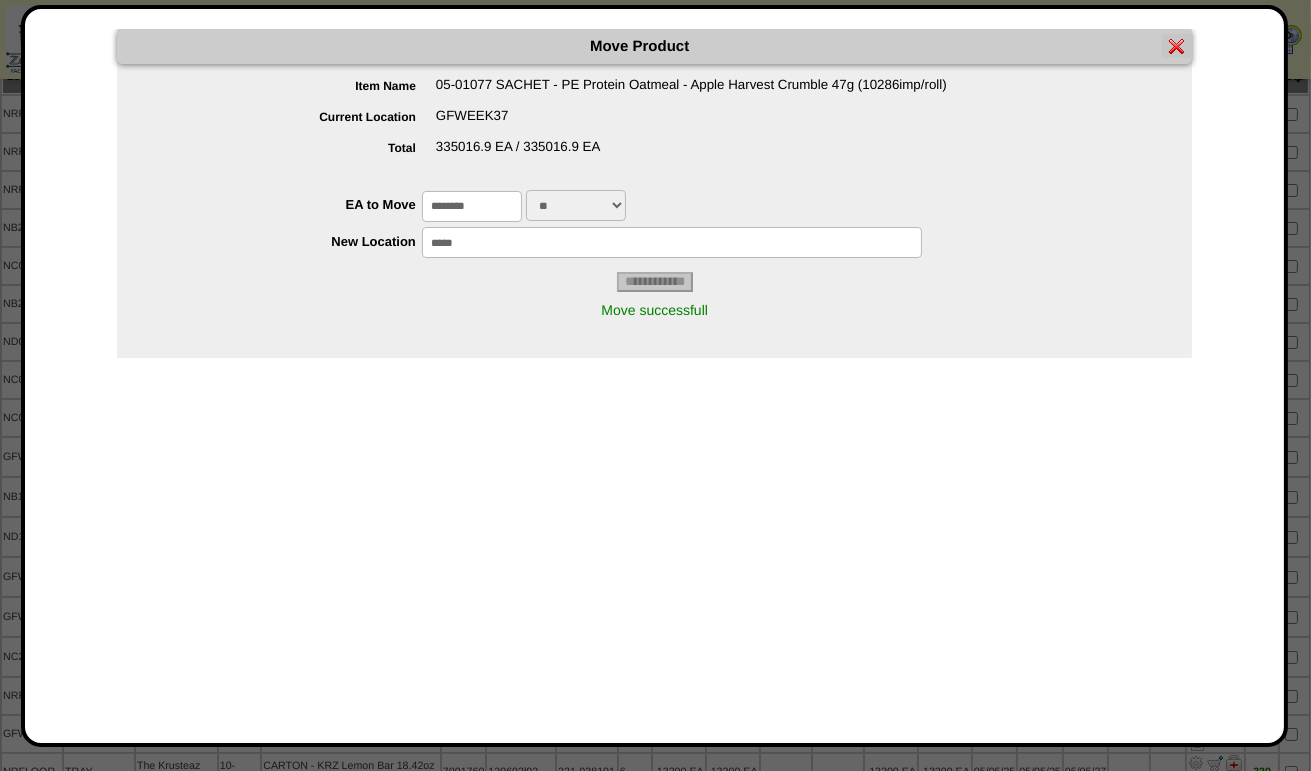 click at bounding box center (1177, 46) 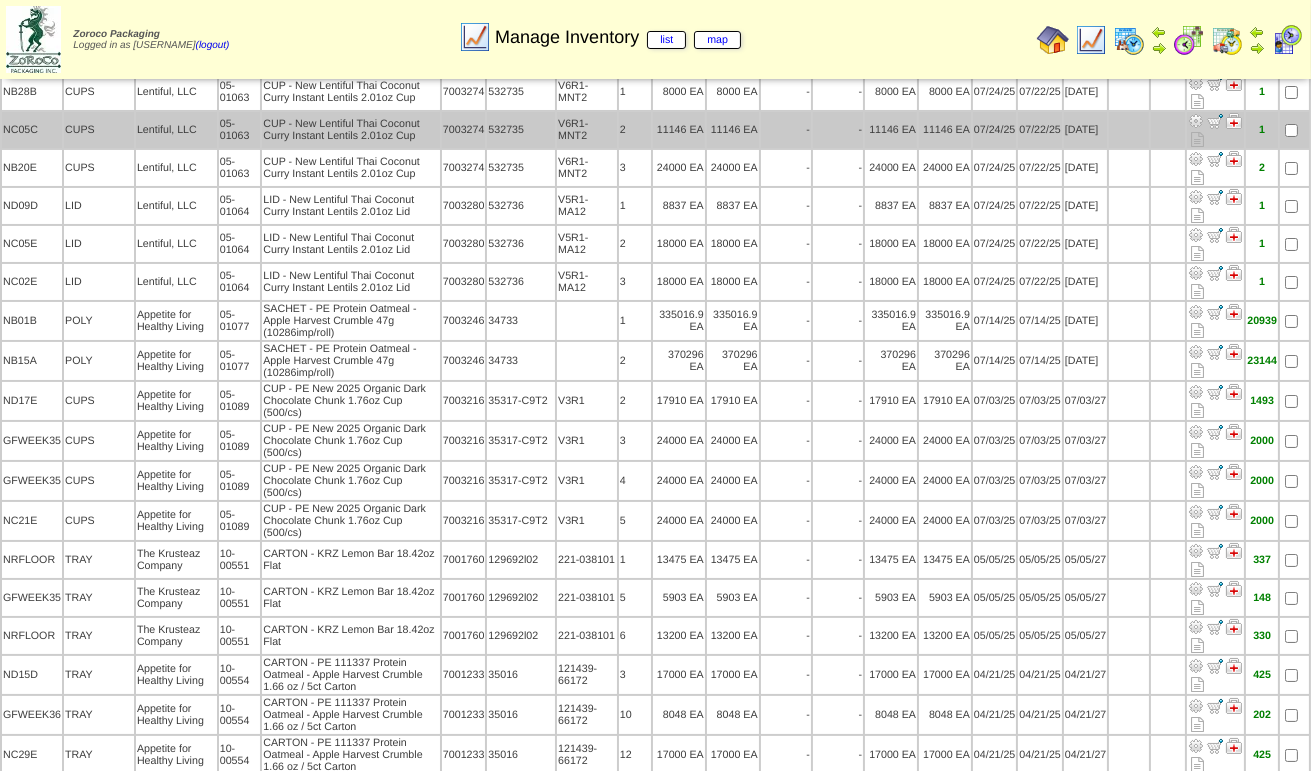 scroll, scrollTop: 272, scrollLeft: 0, axis: vertical 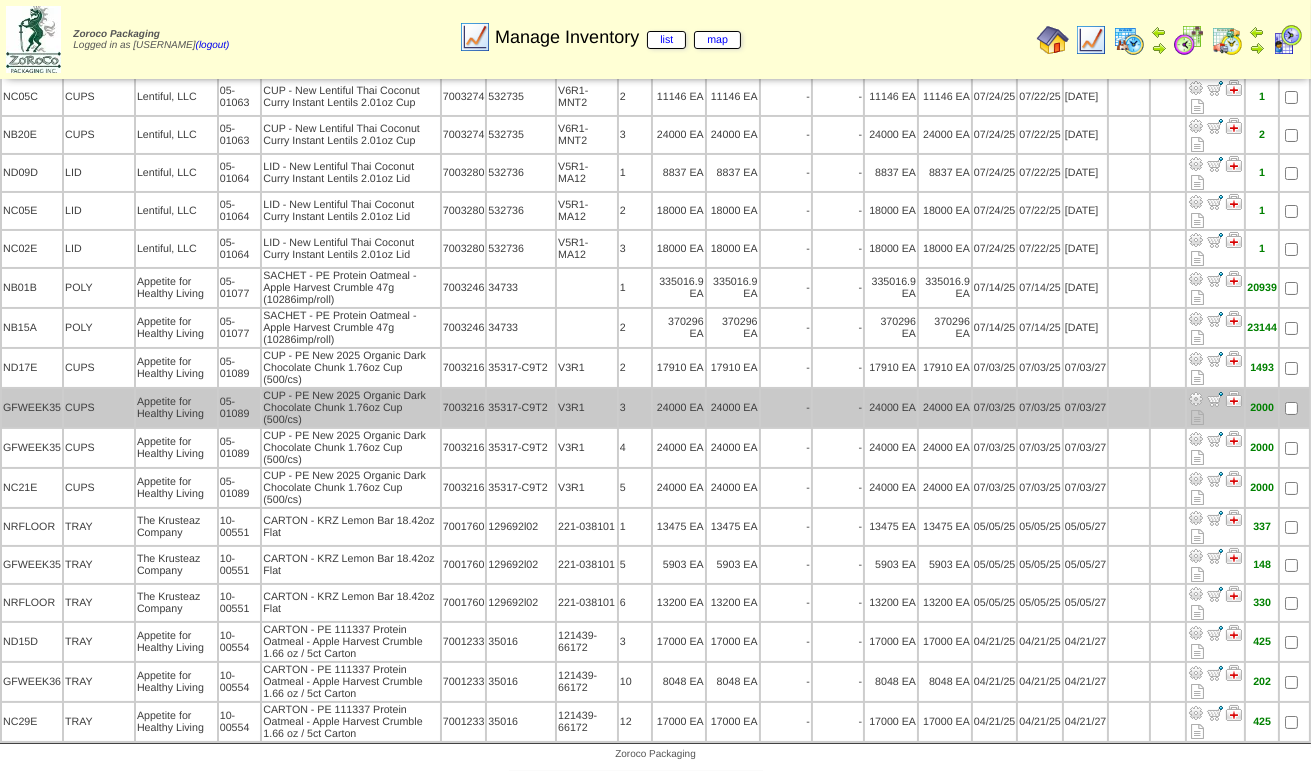 click at bounding box center (1196, 399) 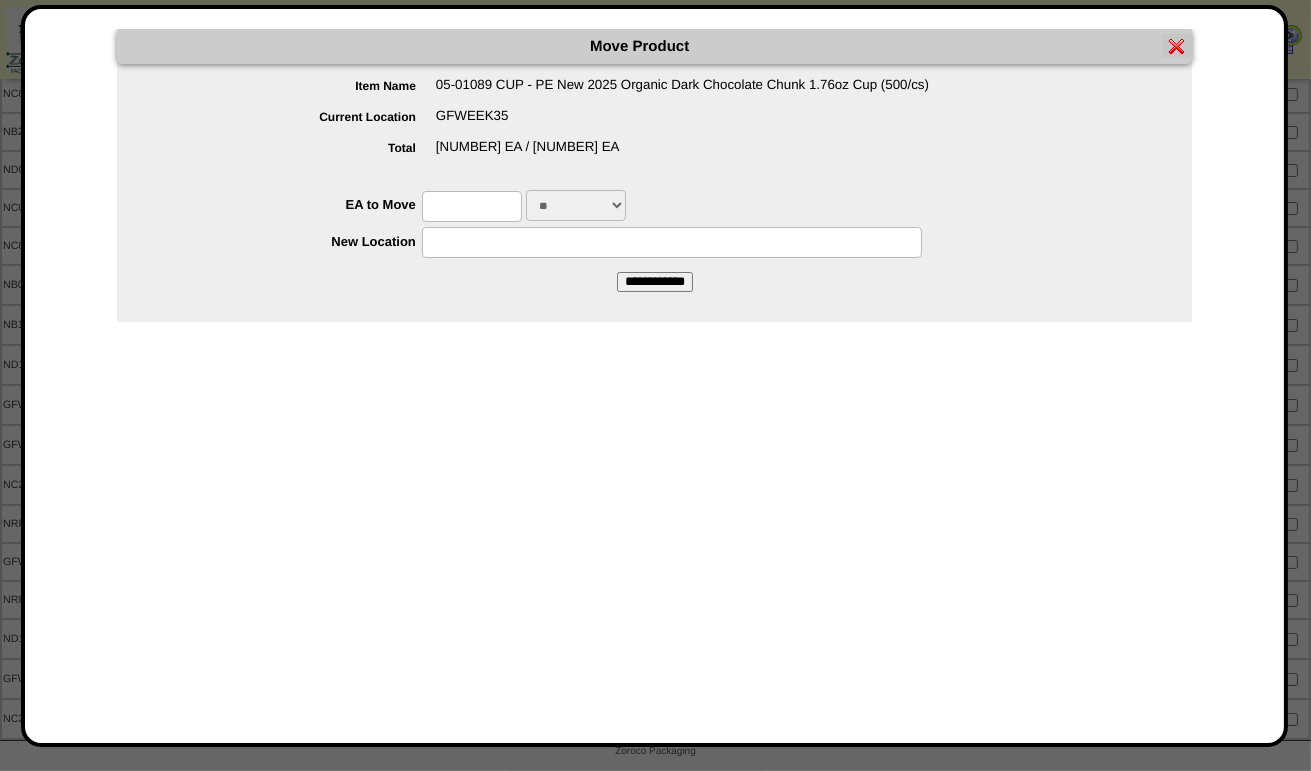 click at bounding box center [472, 206] 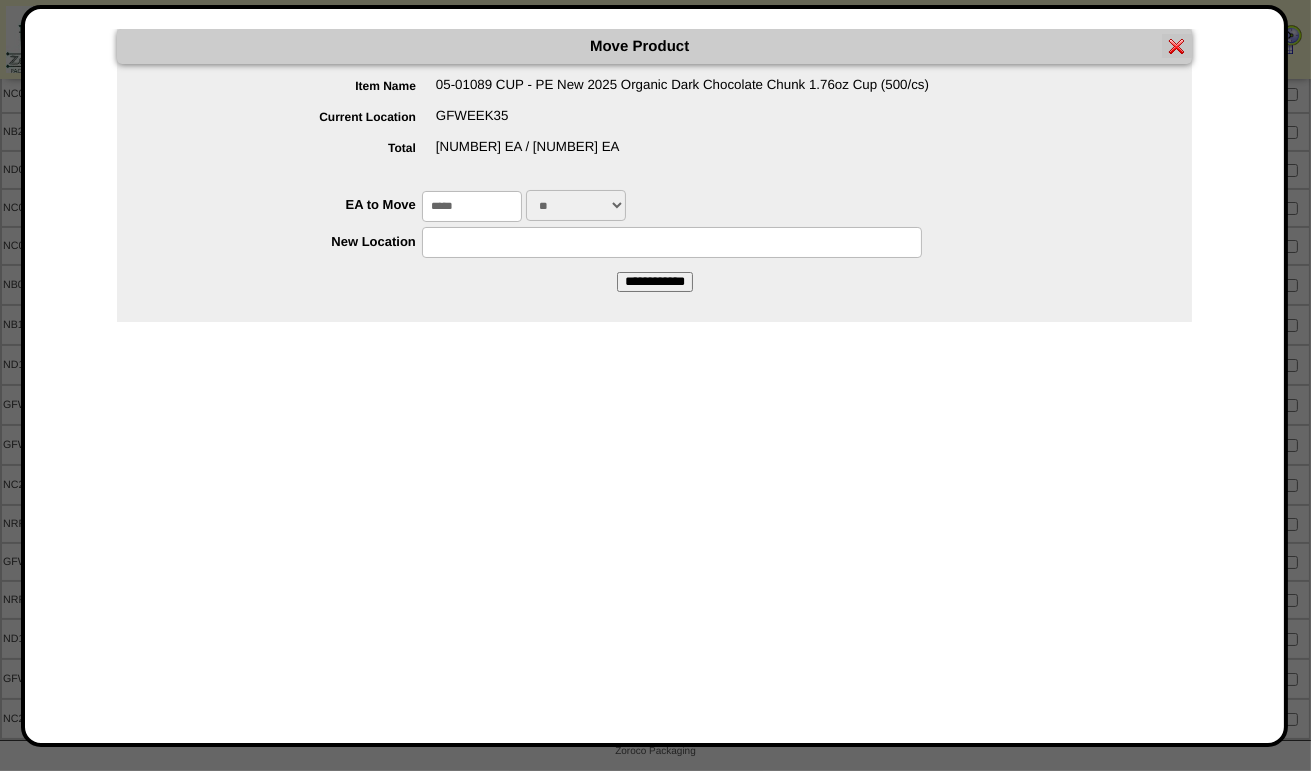 type on "*****" 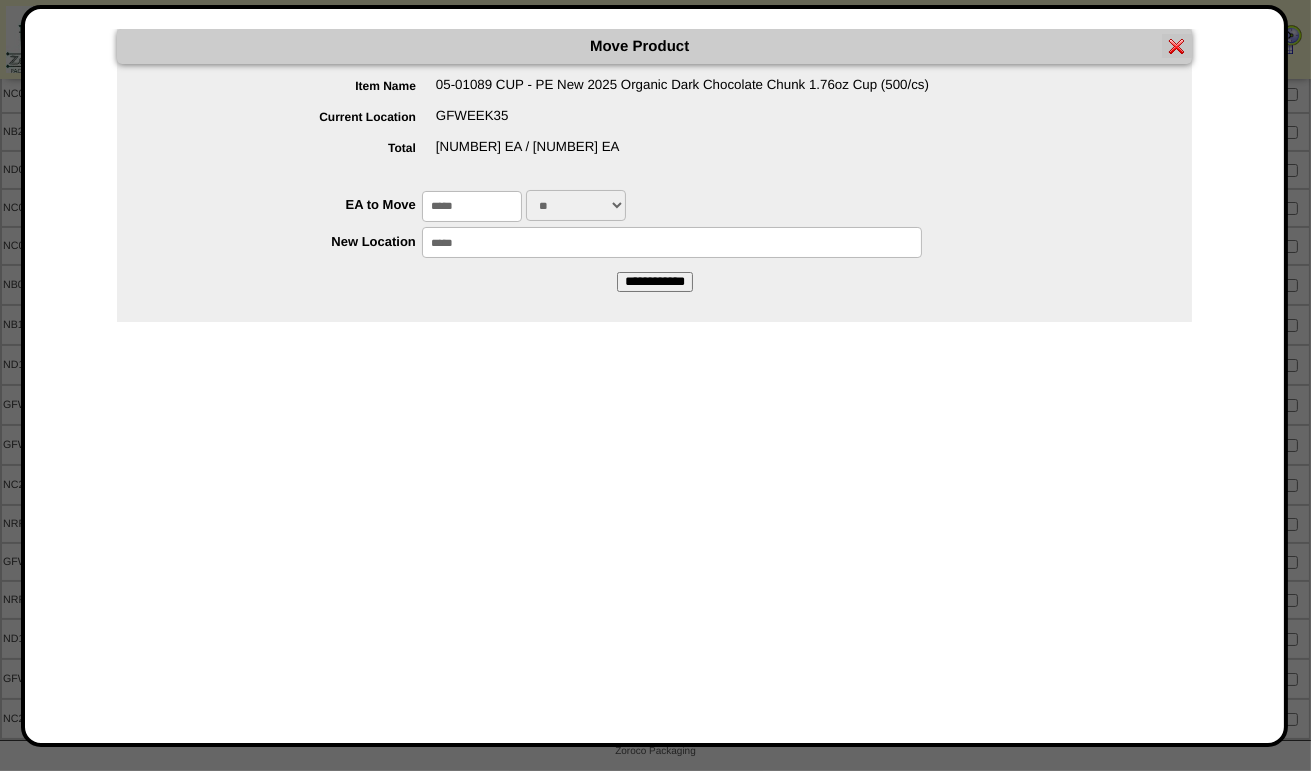 type on "*****" 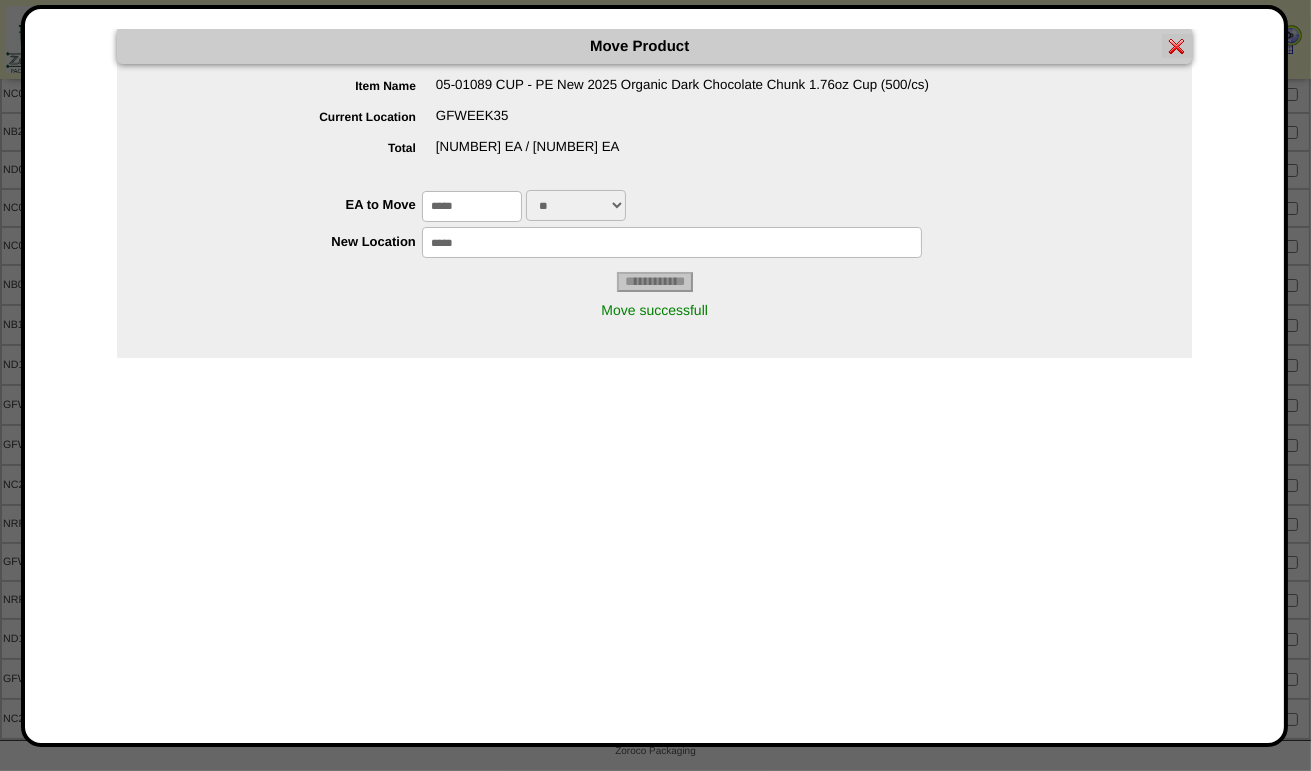 click at bounding box center [1177, 46] 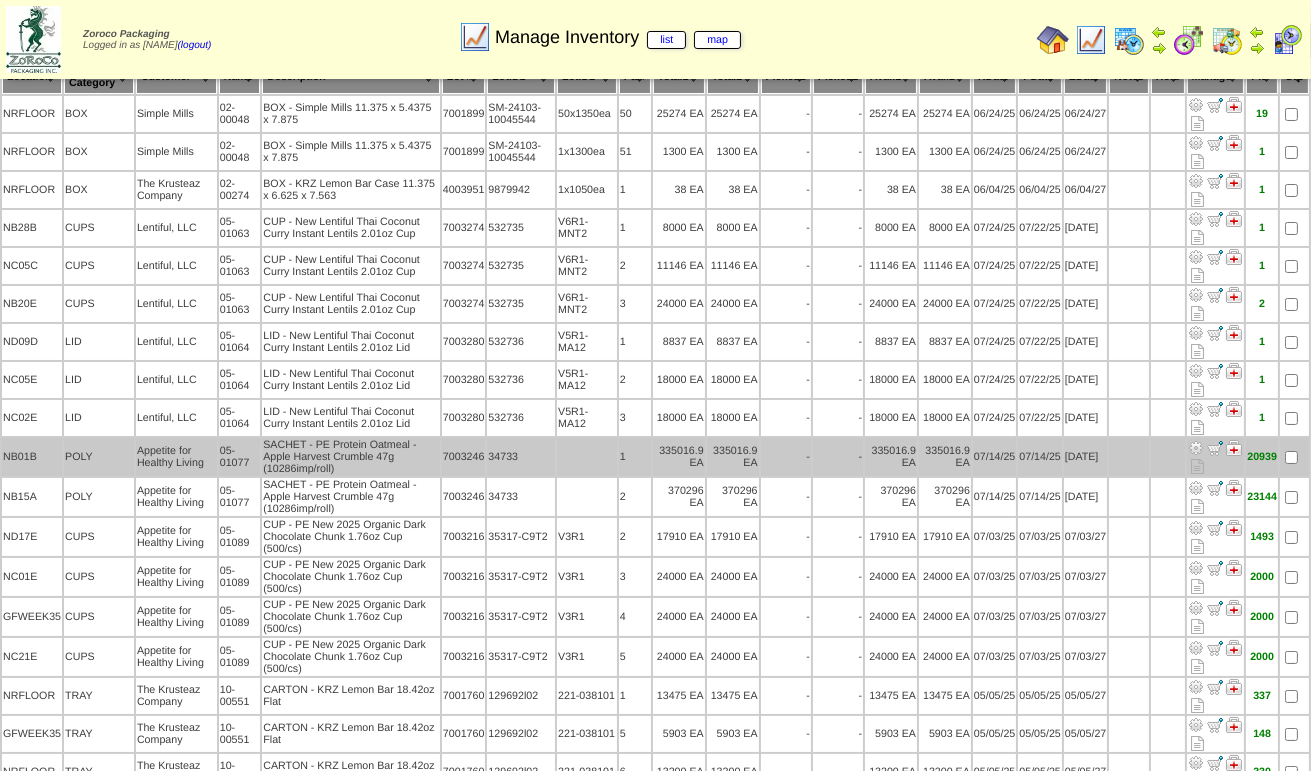 scroll, scrollTop: 200, scrollLeft: 0, axis: vertical 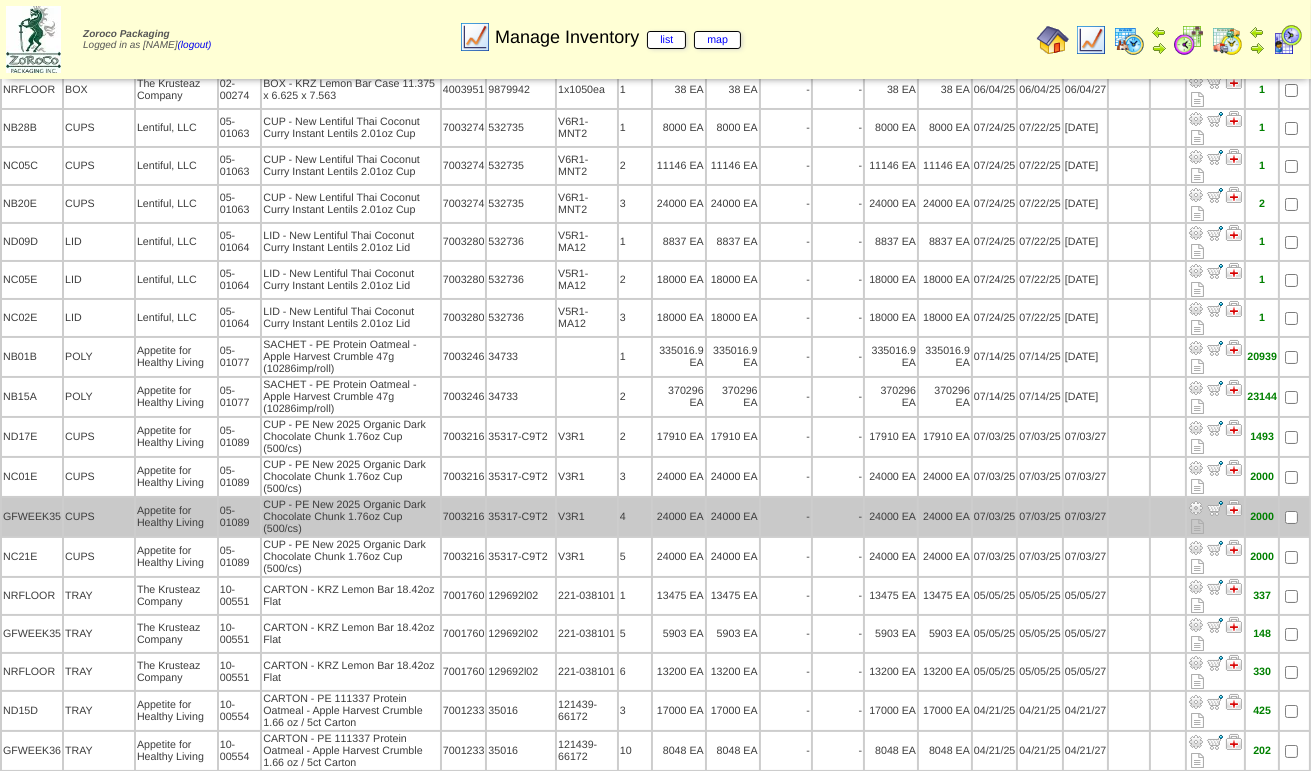 click at bounding box center (1196, 508) 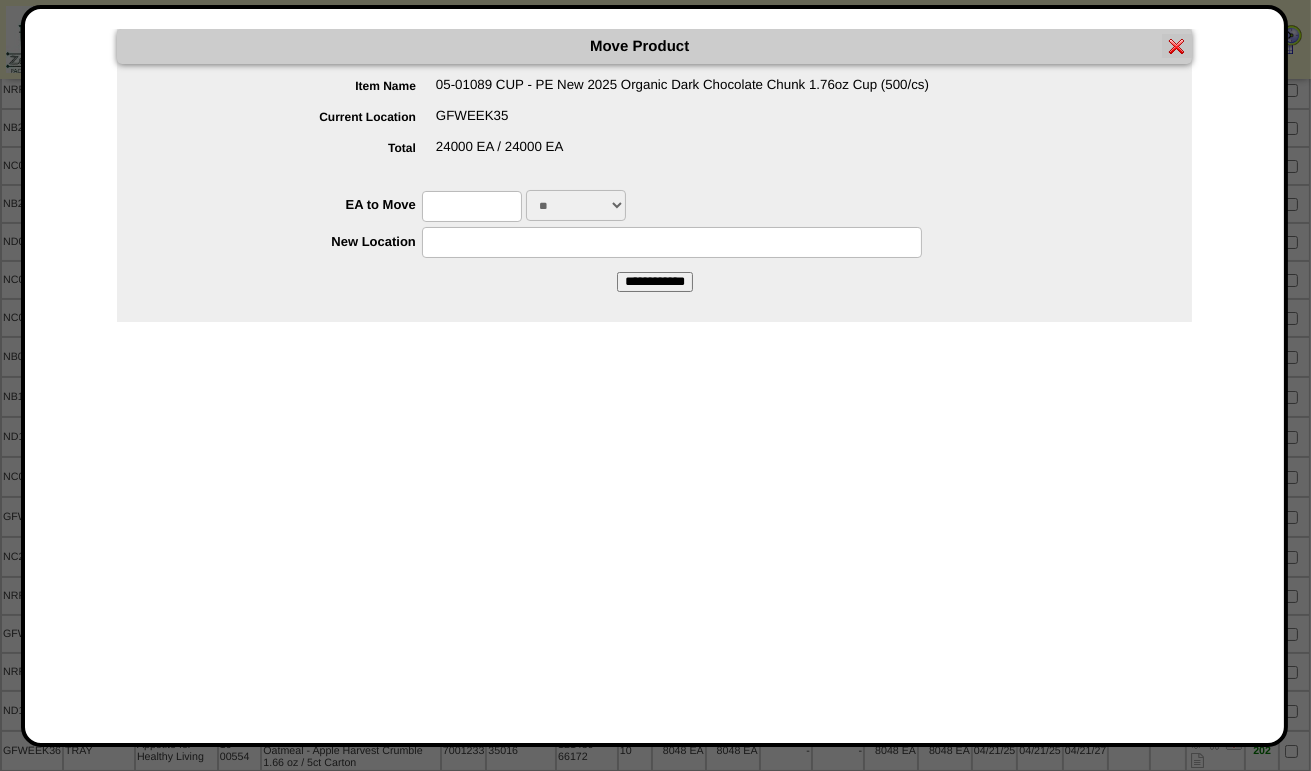 click at bounding box center [472, 206] 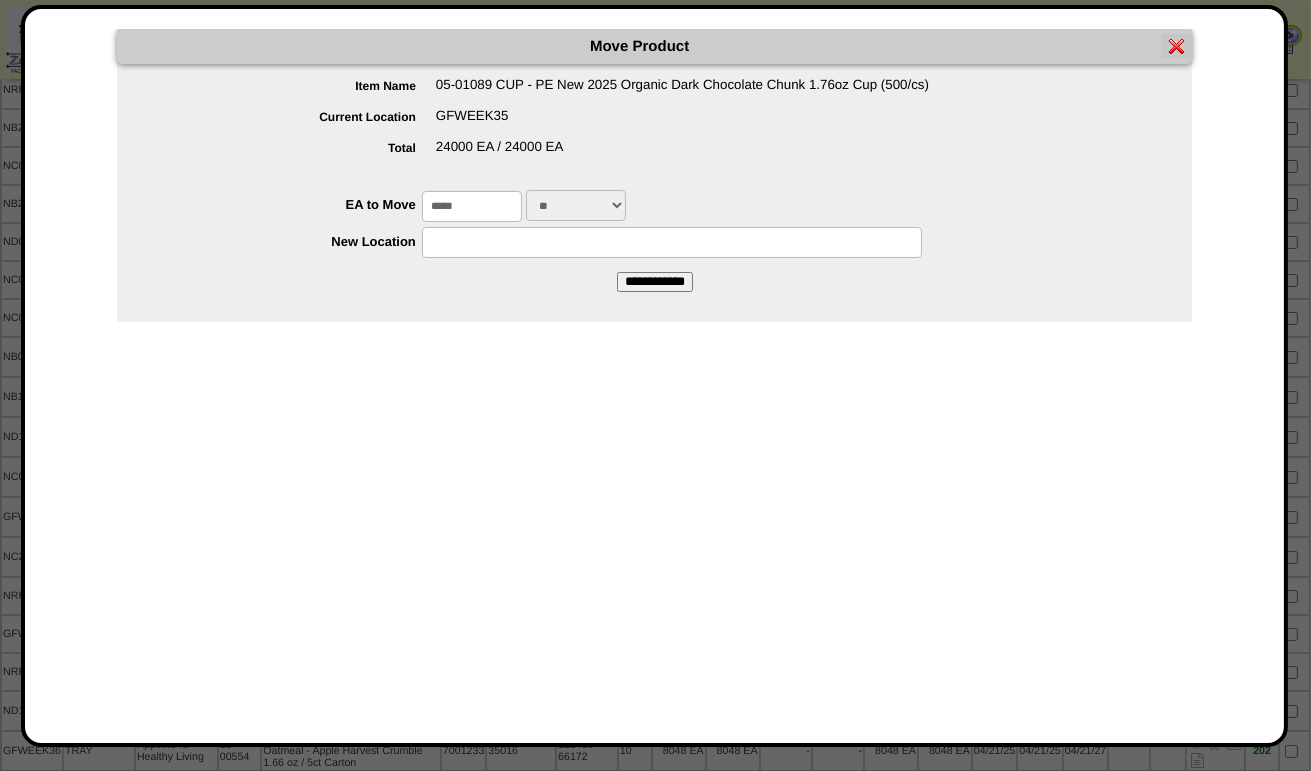 type on "*****" 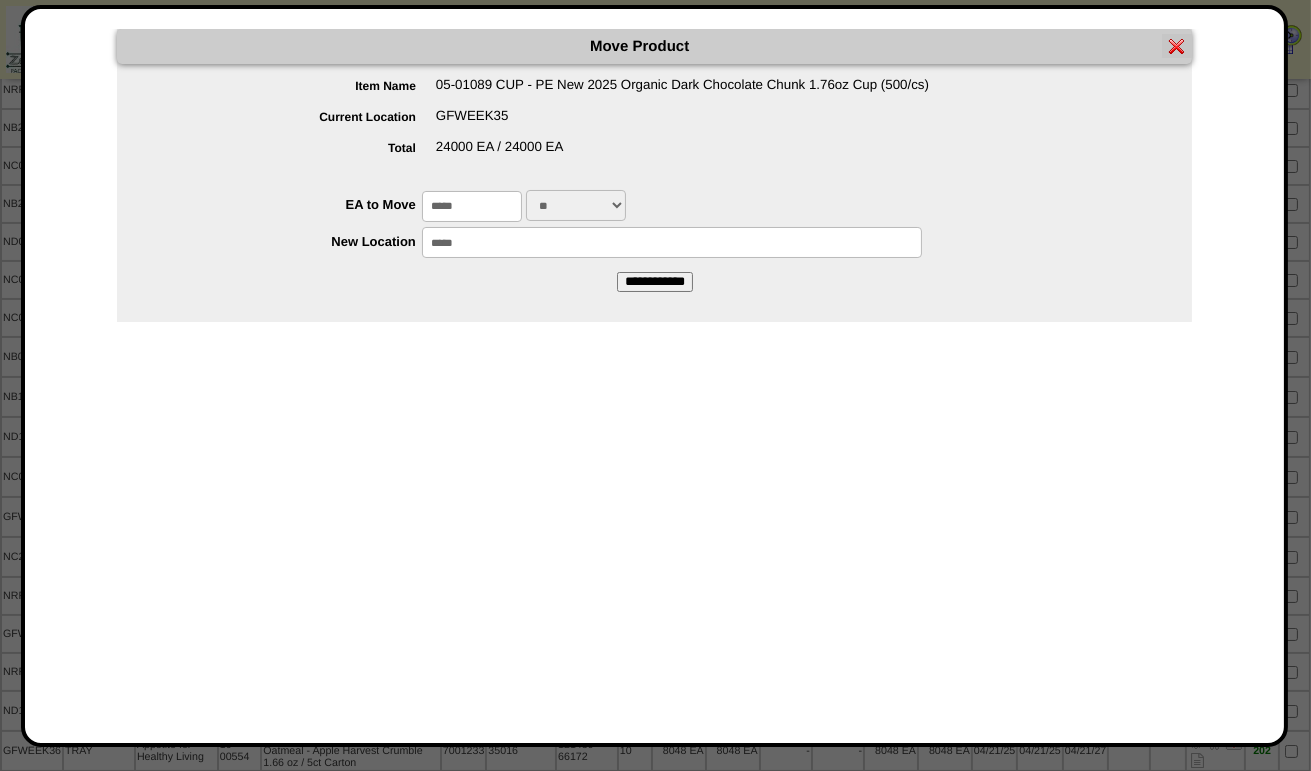 type on "*****" 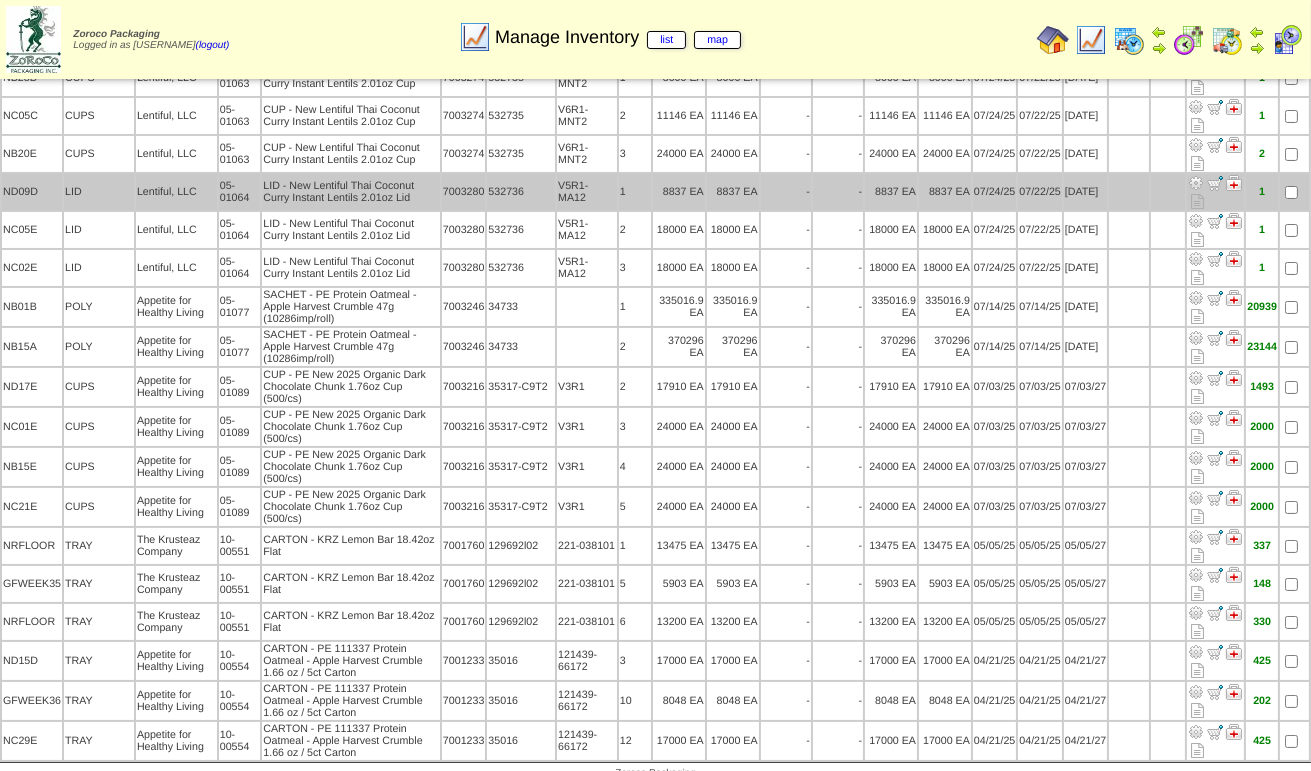 scroll, scrollTop: 272, scrollLeft: 0, axis: vertical 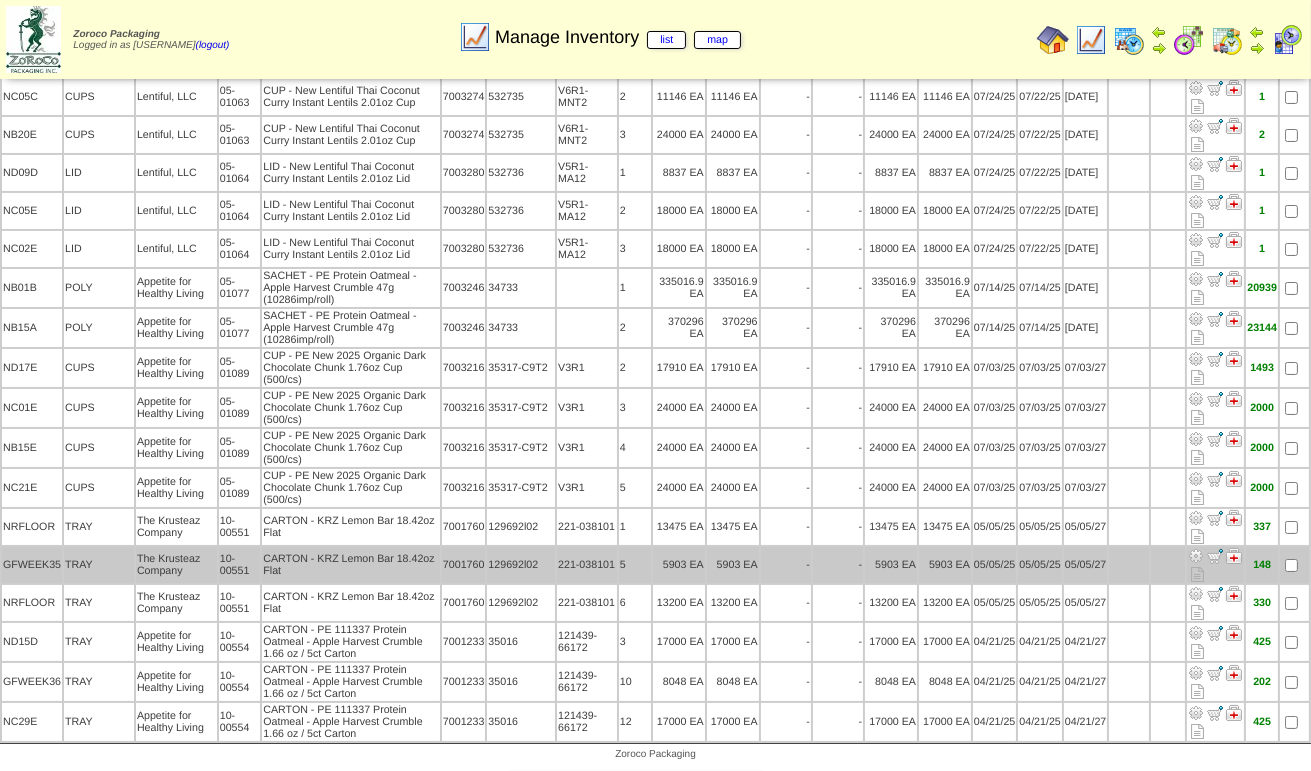 click at bounding box center (1196, 556) 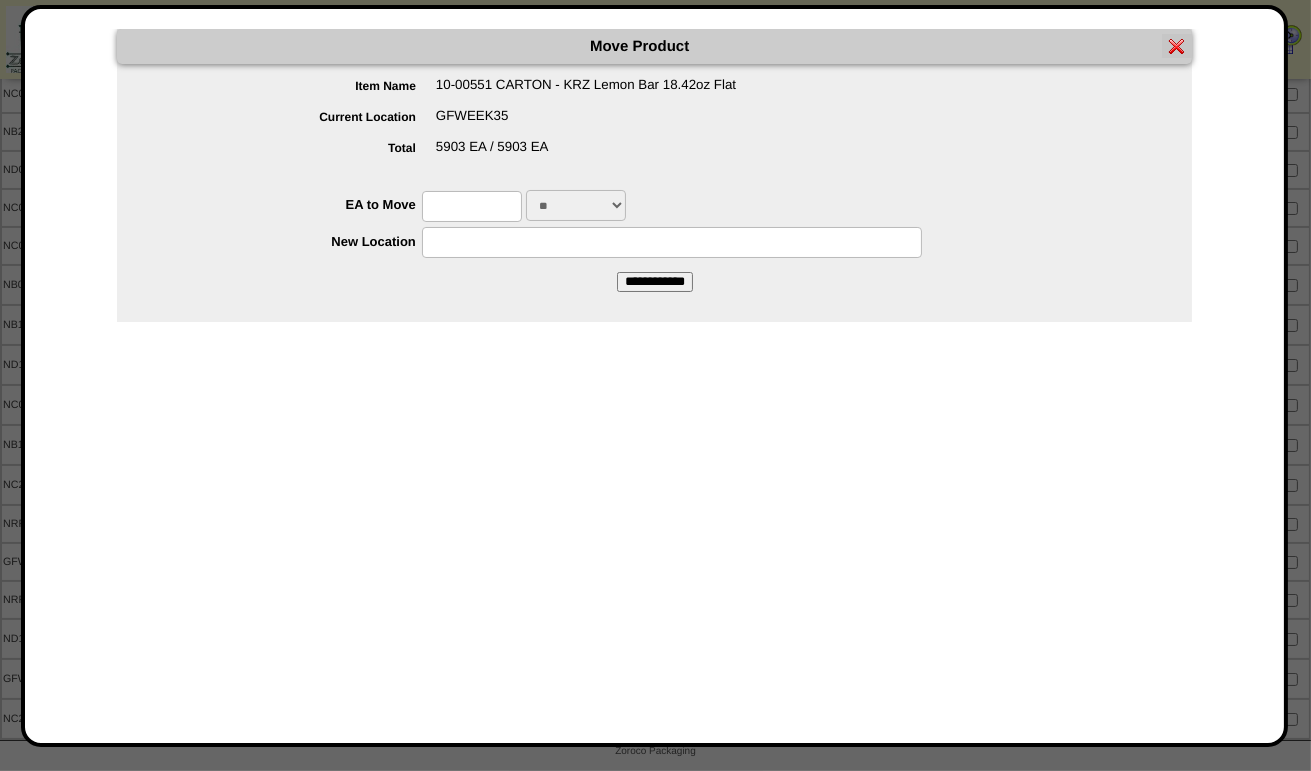 drag, startPoint x: 458, startPoint y: 212, endPoint x: 469, endPoint y: 203, distance: 14.21267 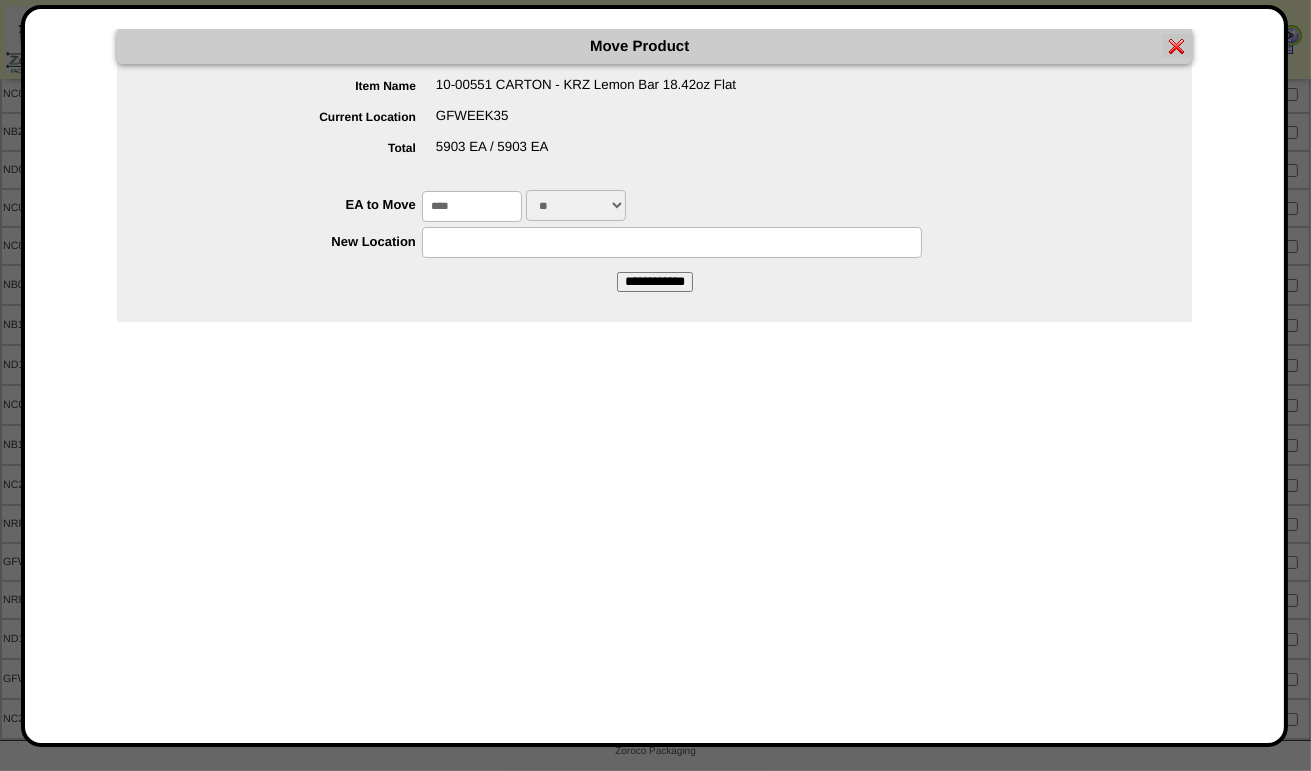 type on "****" 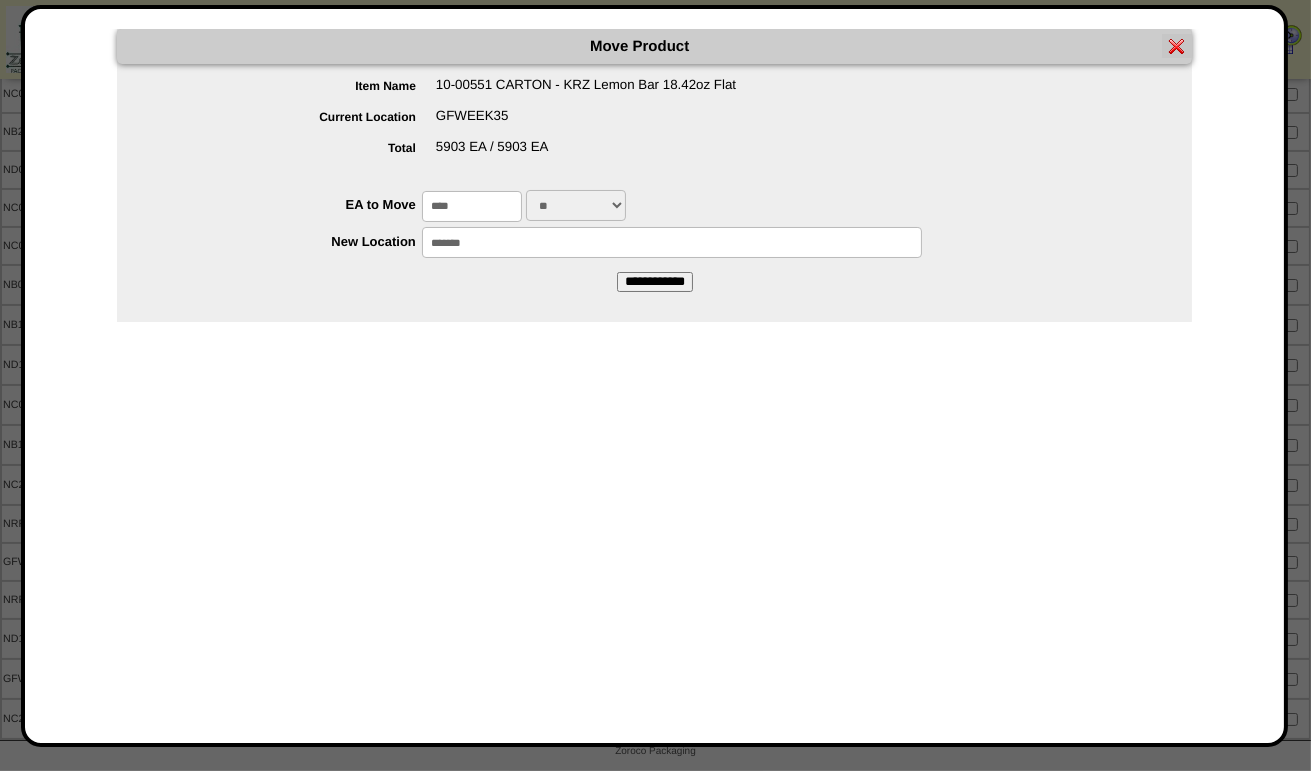 click on "**********" at bounding box center [655, 282] 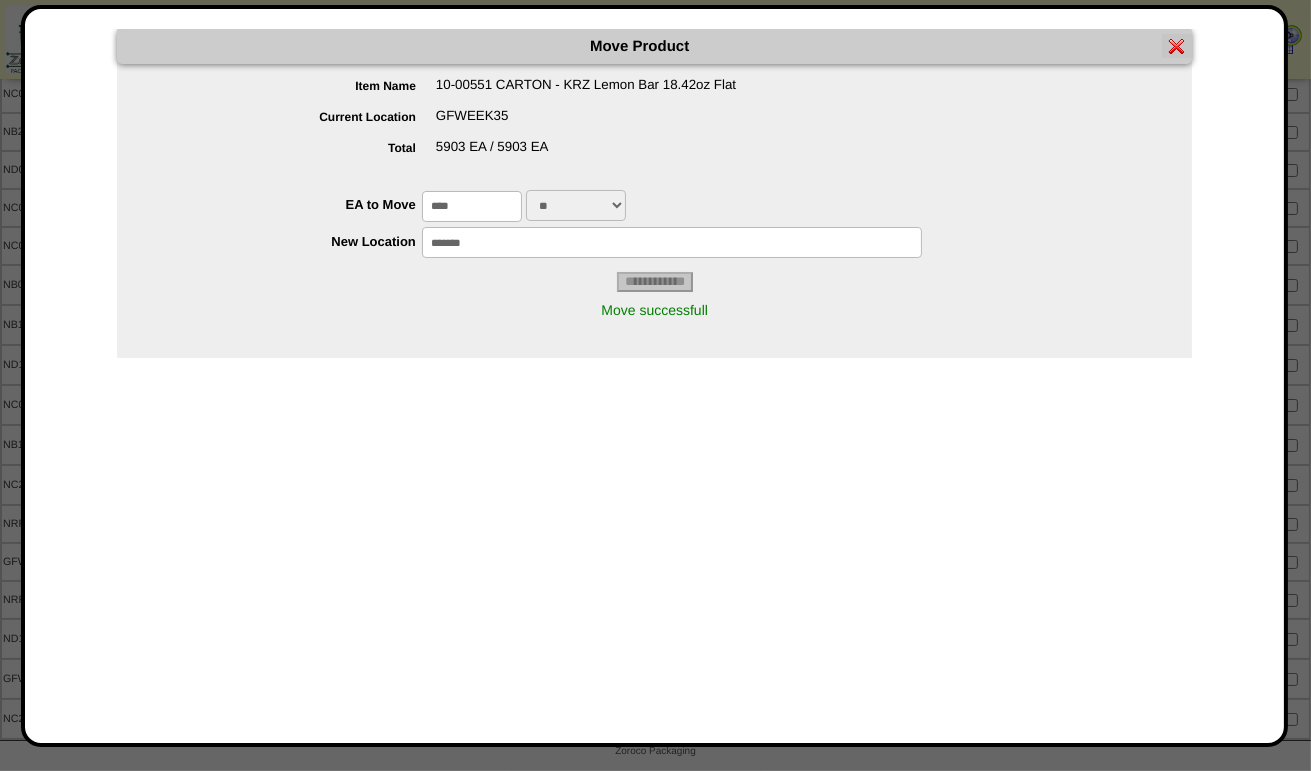 click at bounding box center [1177, 46] 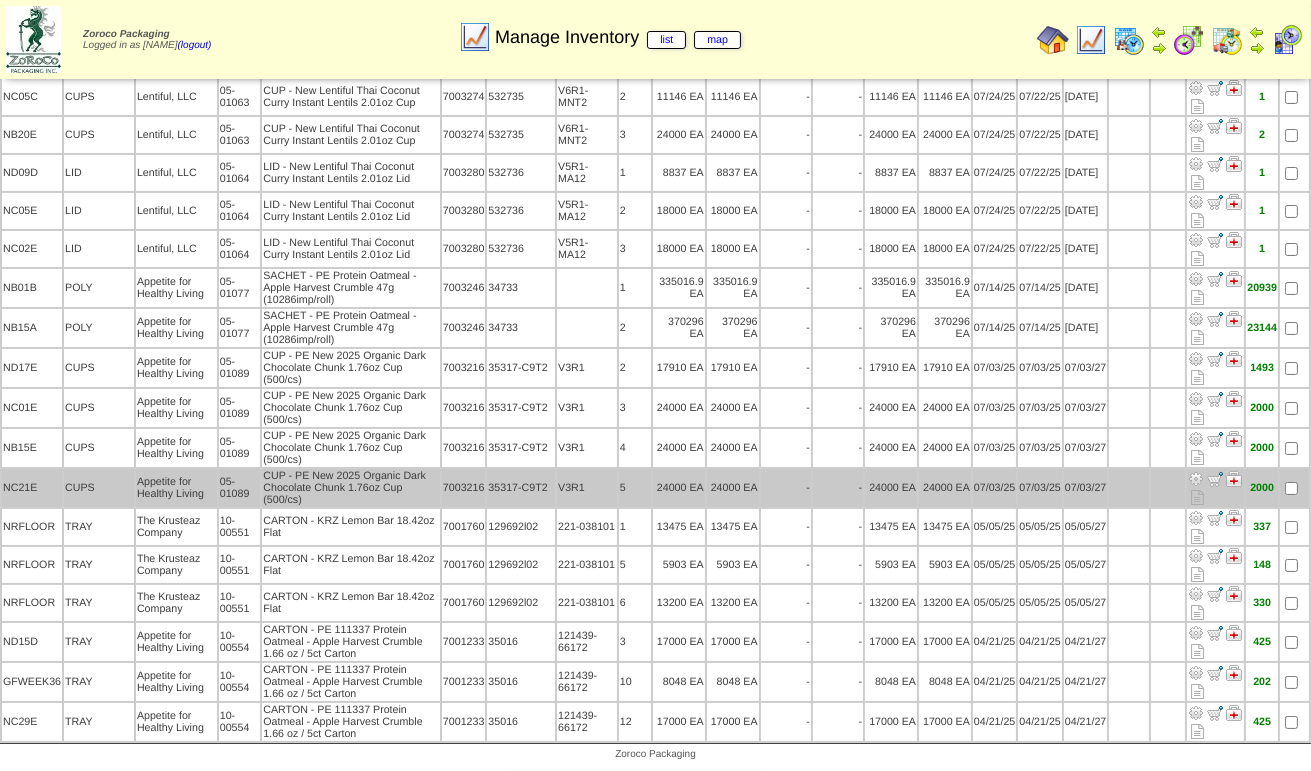 scroll, scrollTop: 272, scrollLeft: 0, axis: vertical 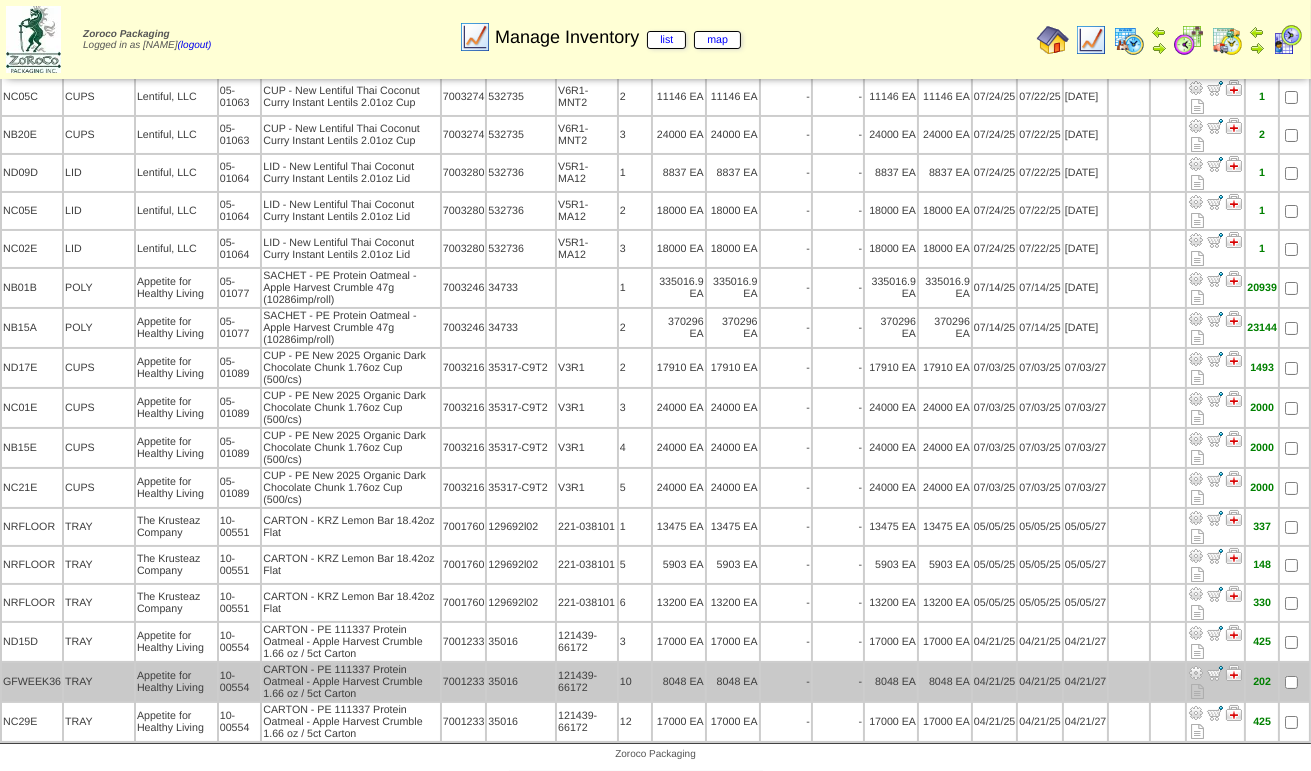 click at bounding box center [1196, 673] 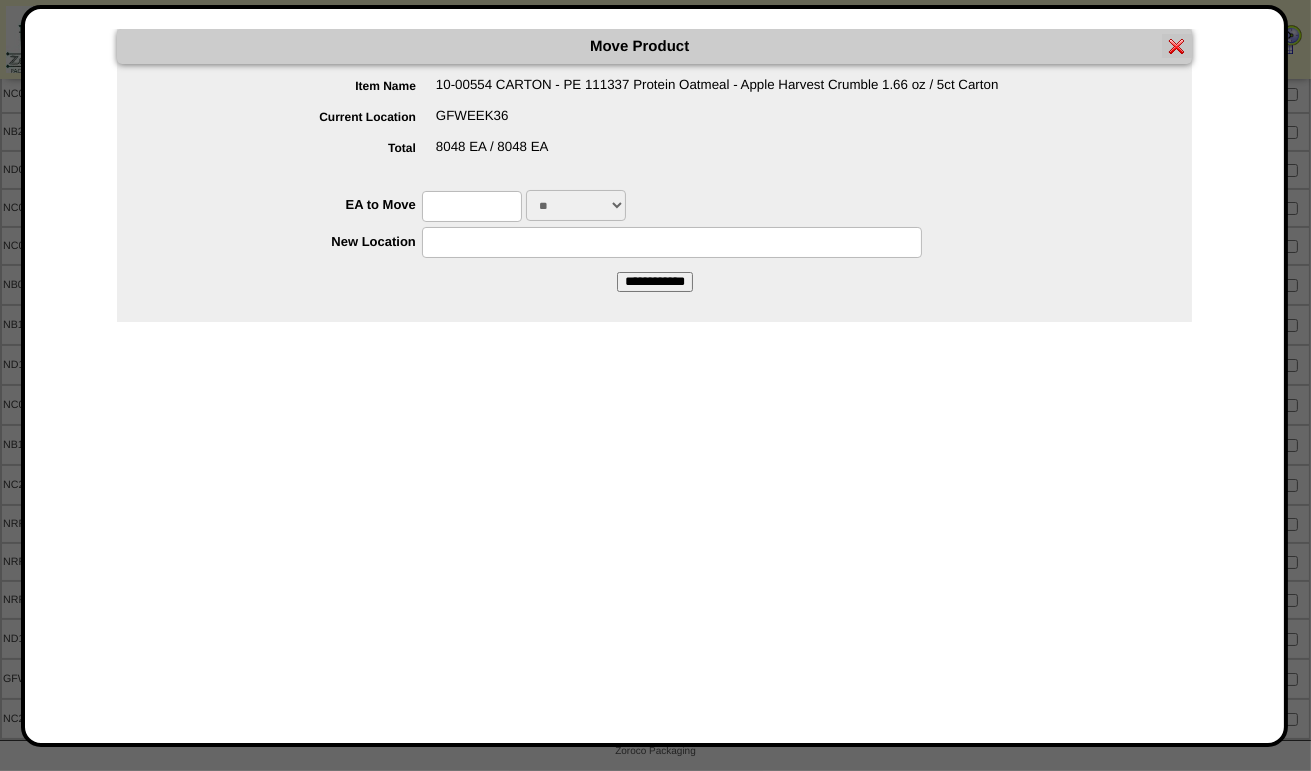 click at bounding box center (472, 206) 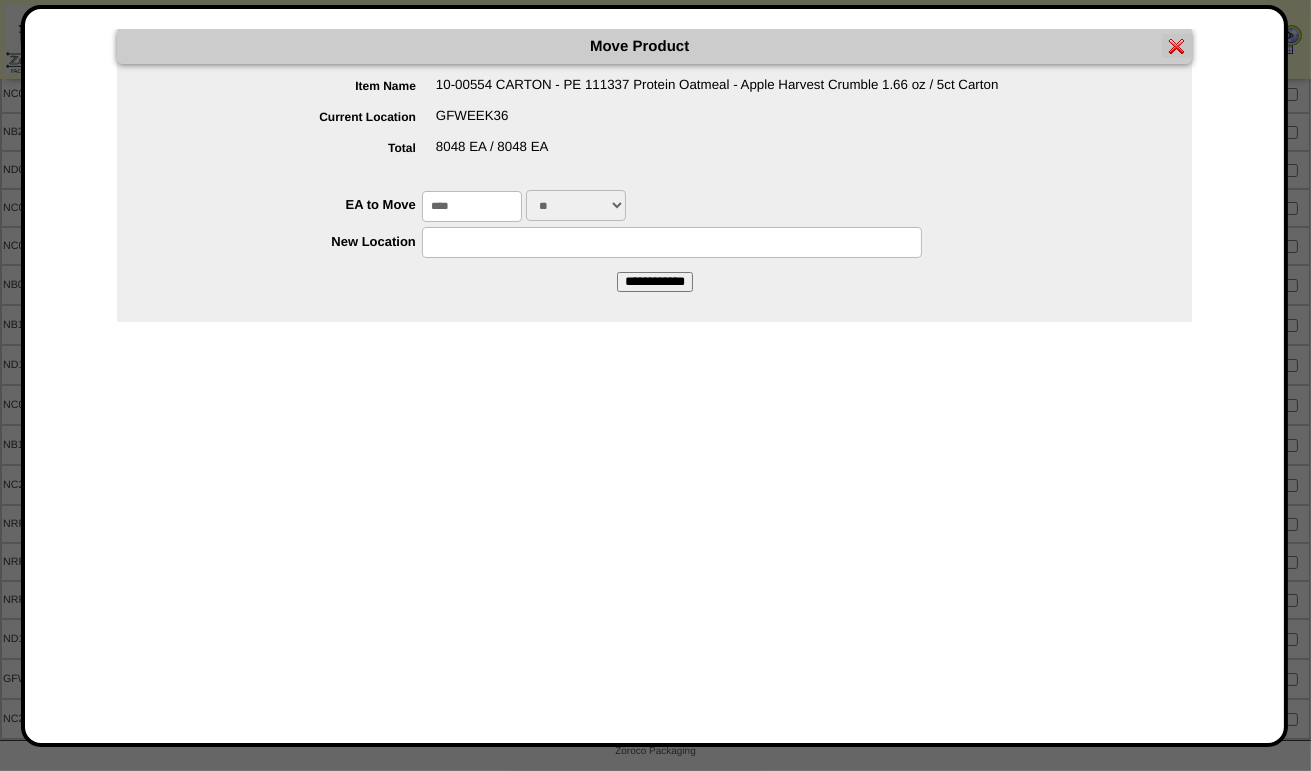 type on "****" 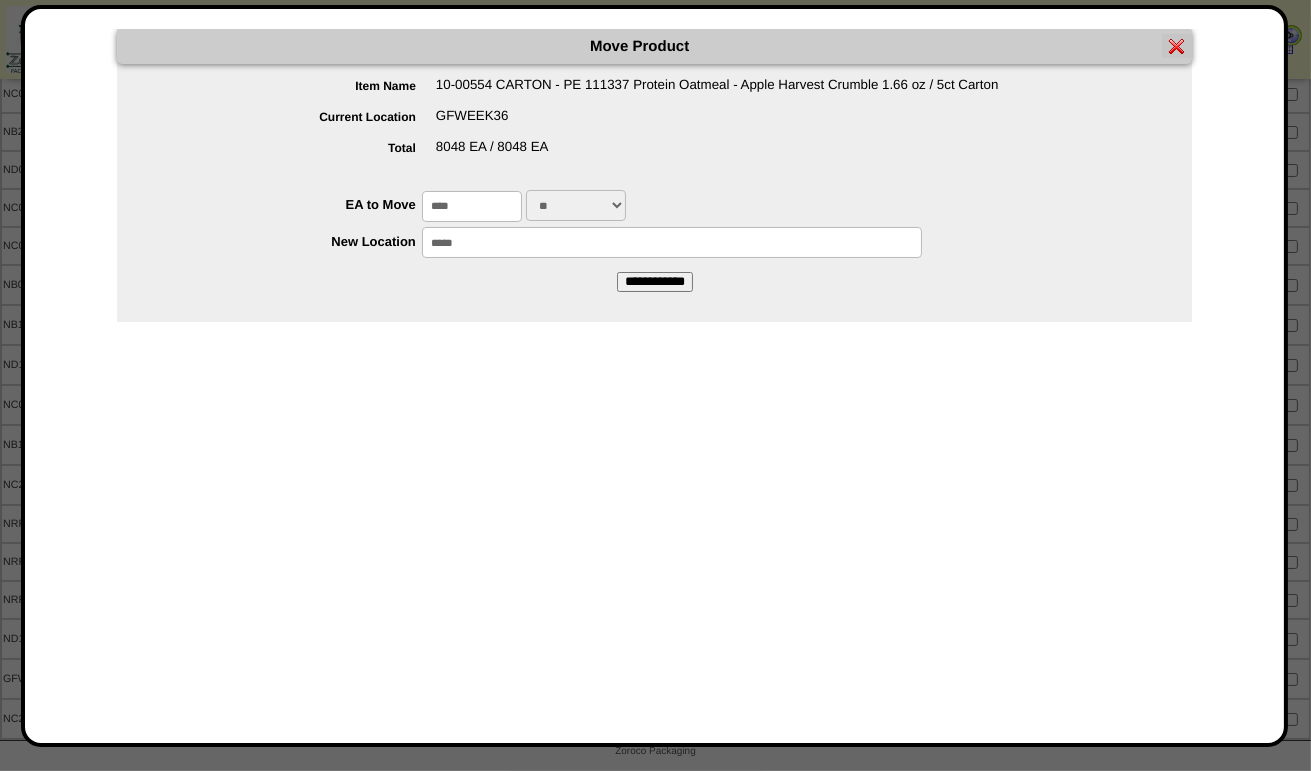 type on "*****" 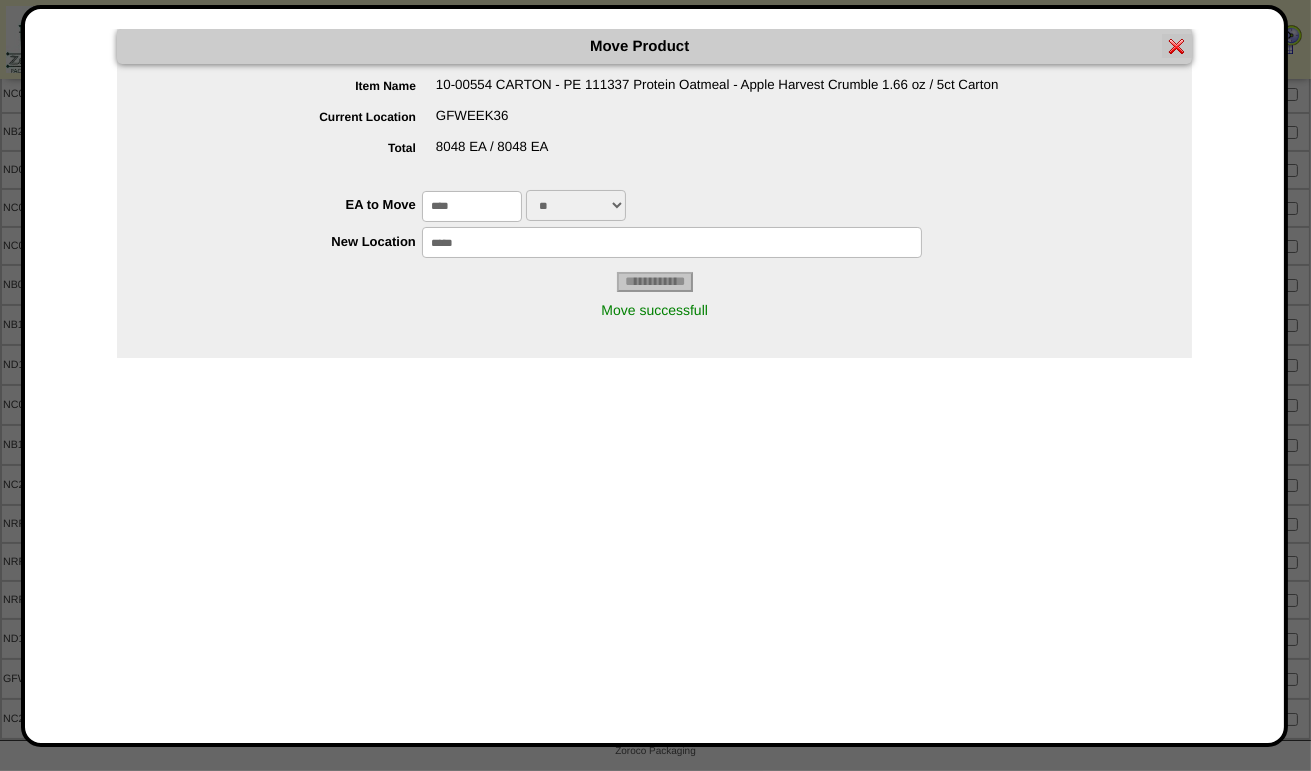 click at bounding box center (1177, 46) 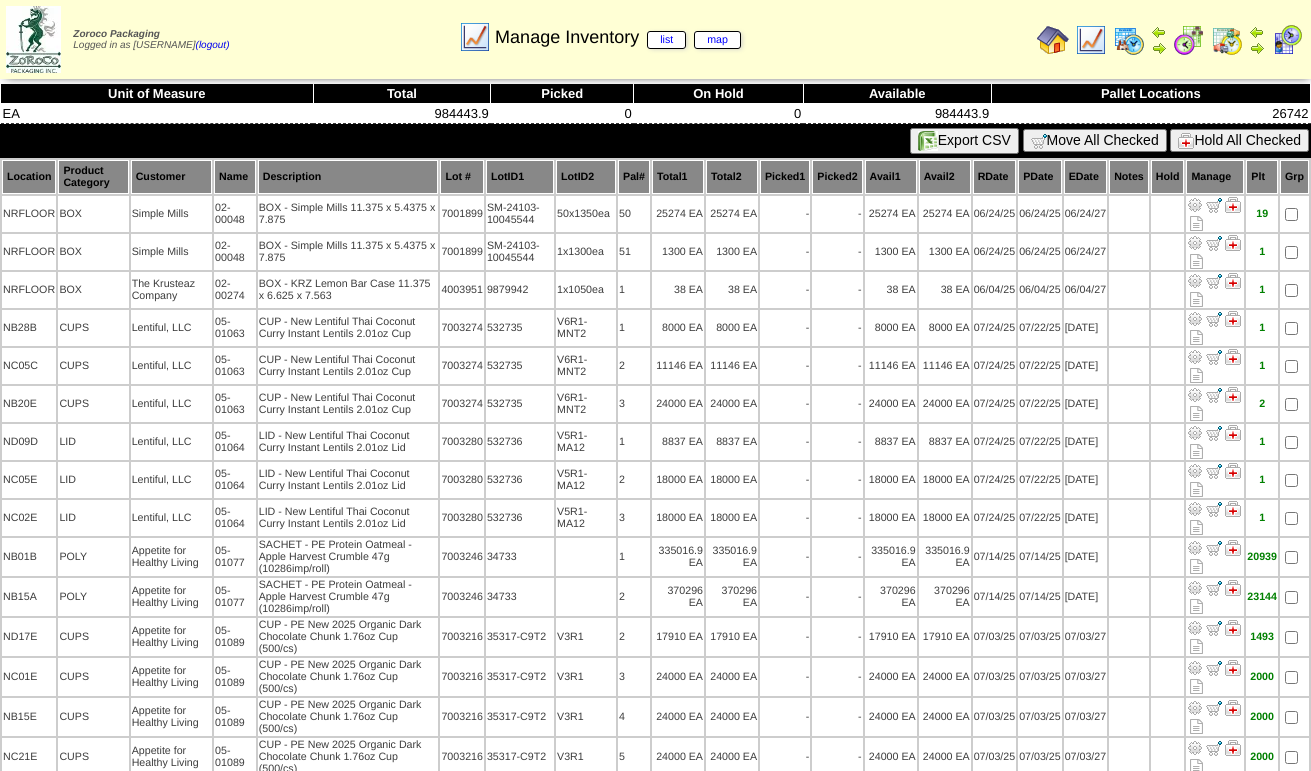 scroll, scrollTop: 0, scrollLeft: 0, axis: both 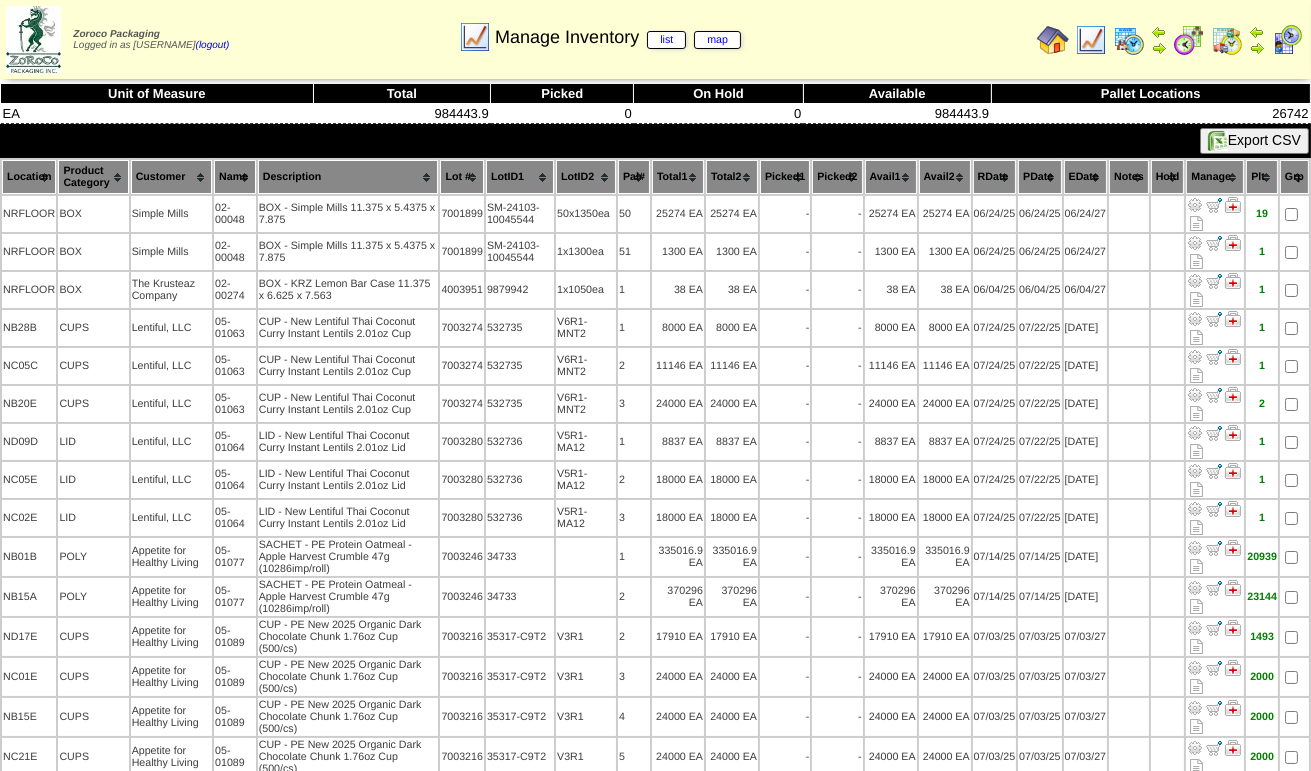 click at bounding box center (1091, 40) 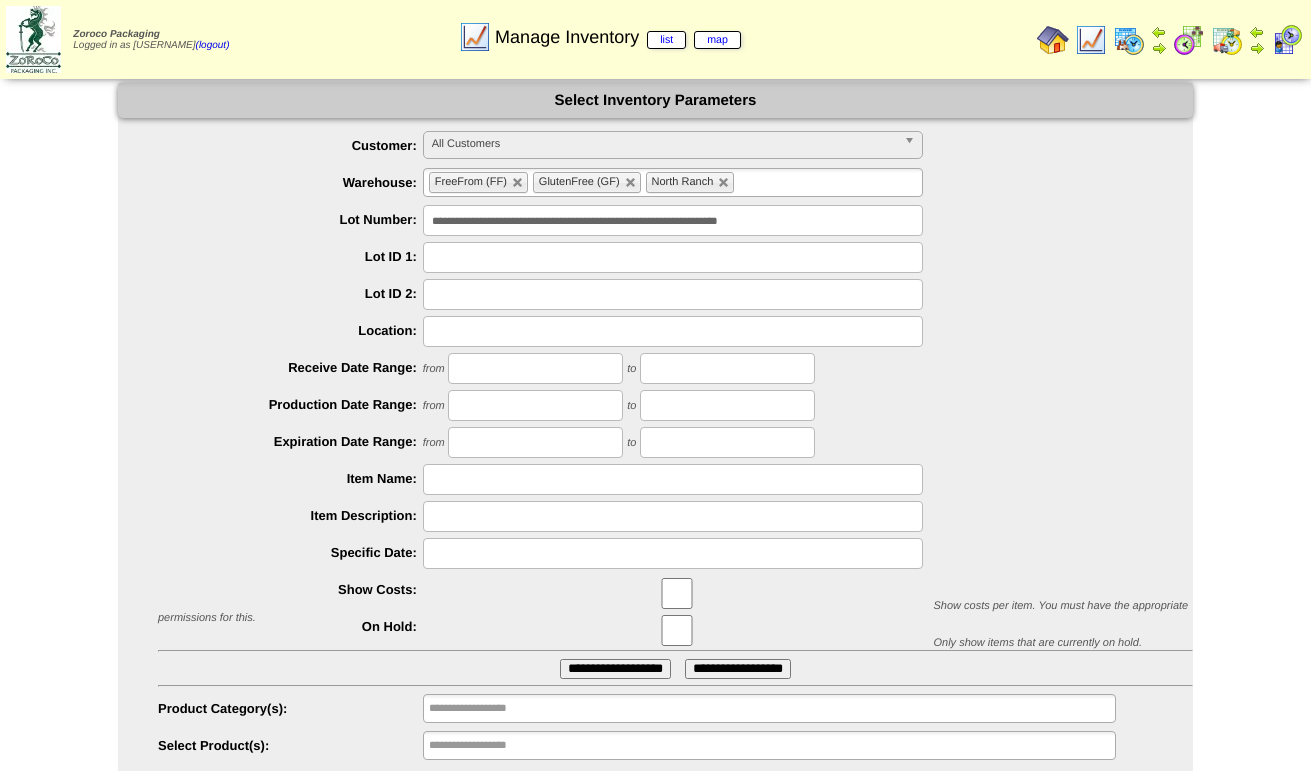 scroll, scrollTop: 0, scrollLeft: 0, axis: both 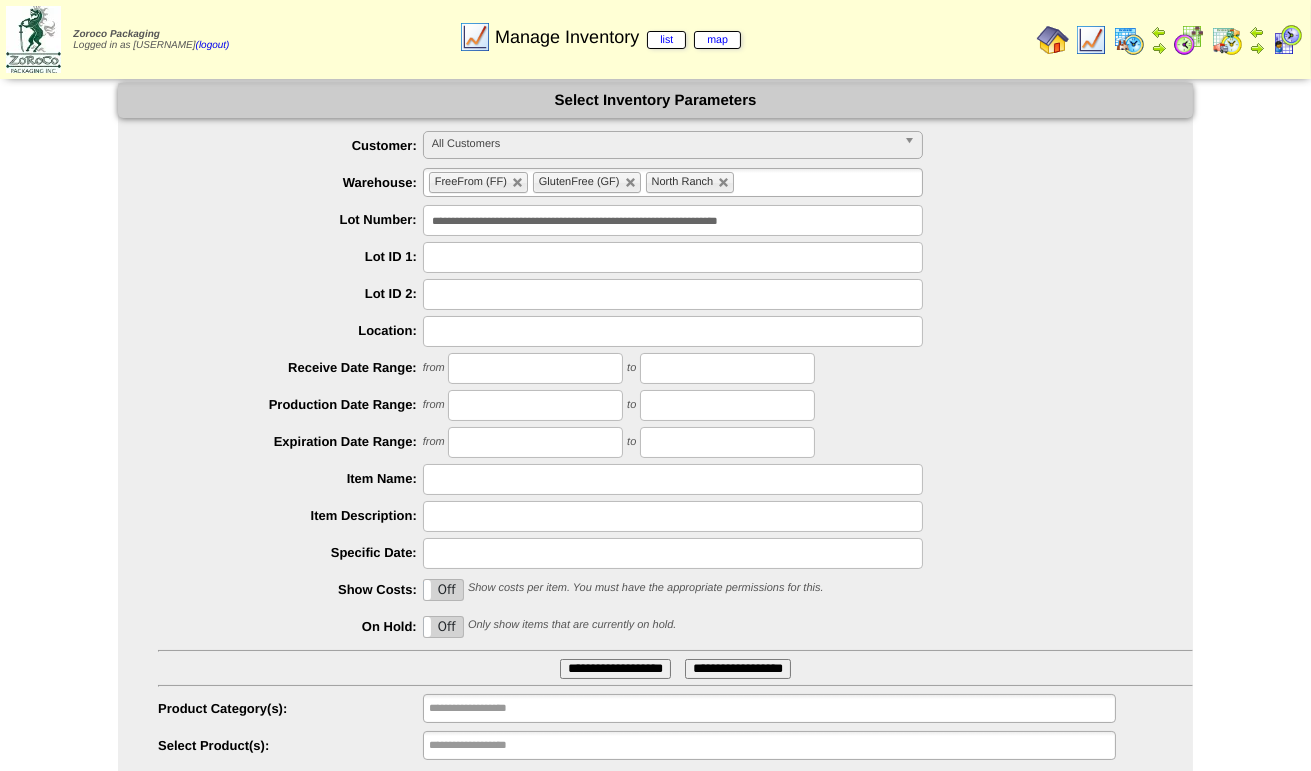 drag, startPoint x: 893, startPoint y: 219, endPoint x: -4, endPoint y: 266, distance: 898.23047 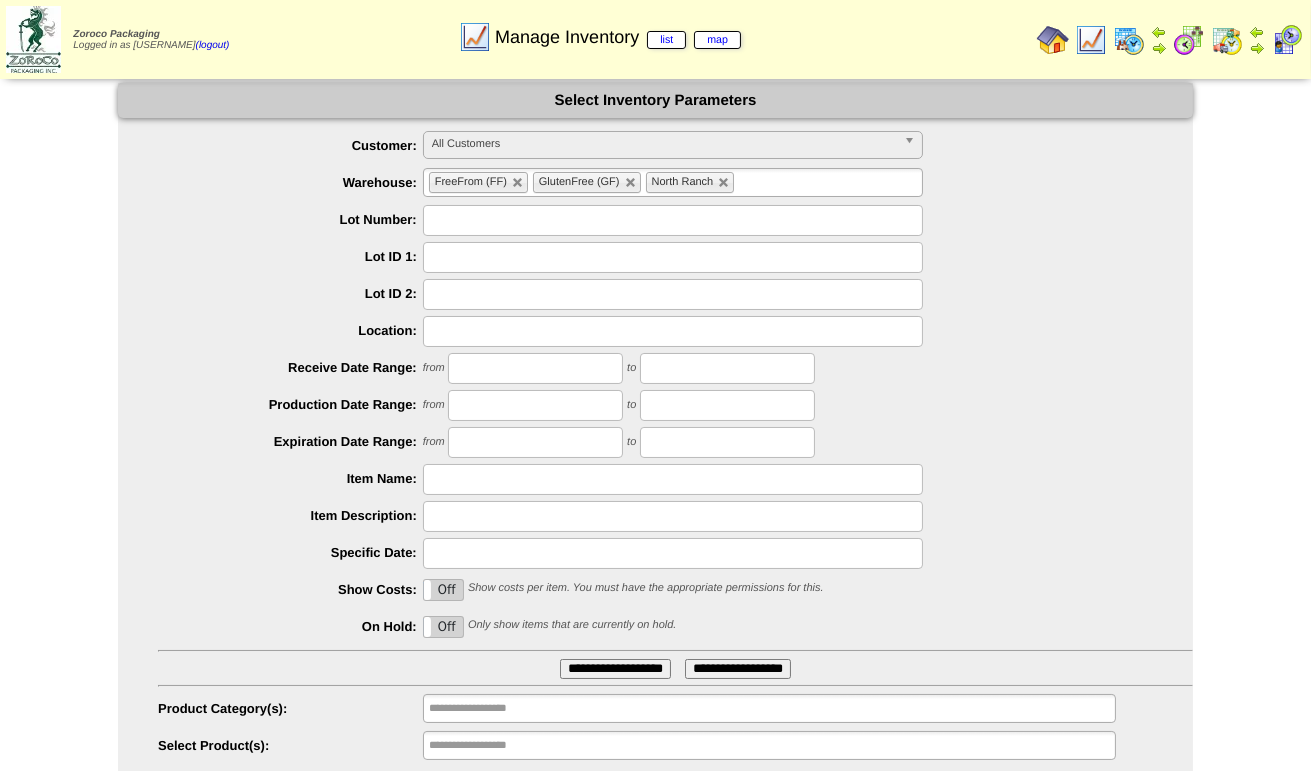 type 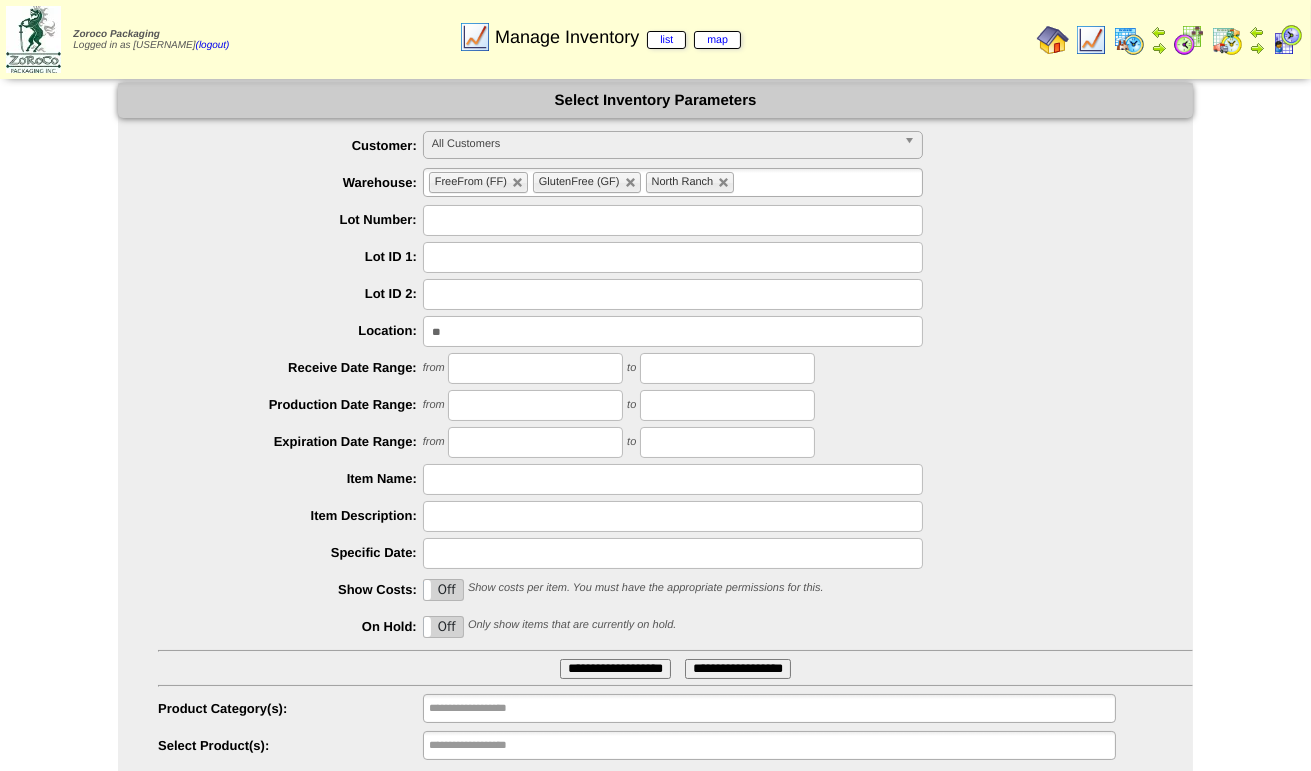 type on "********" 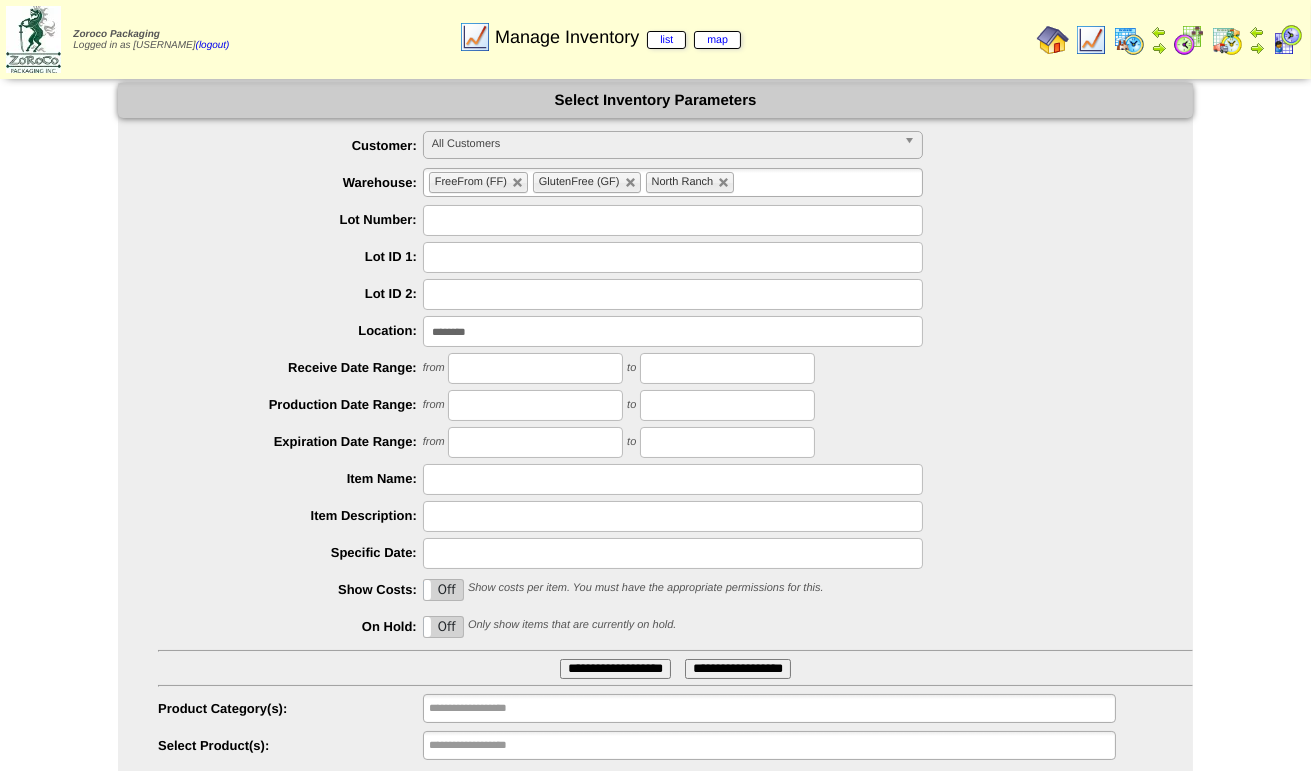 click on "**********" at bounding box center (615, 669) 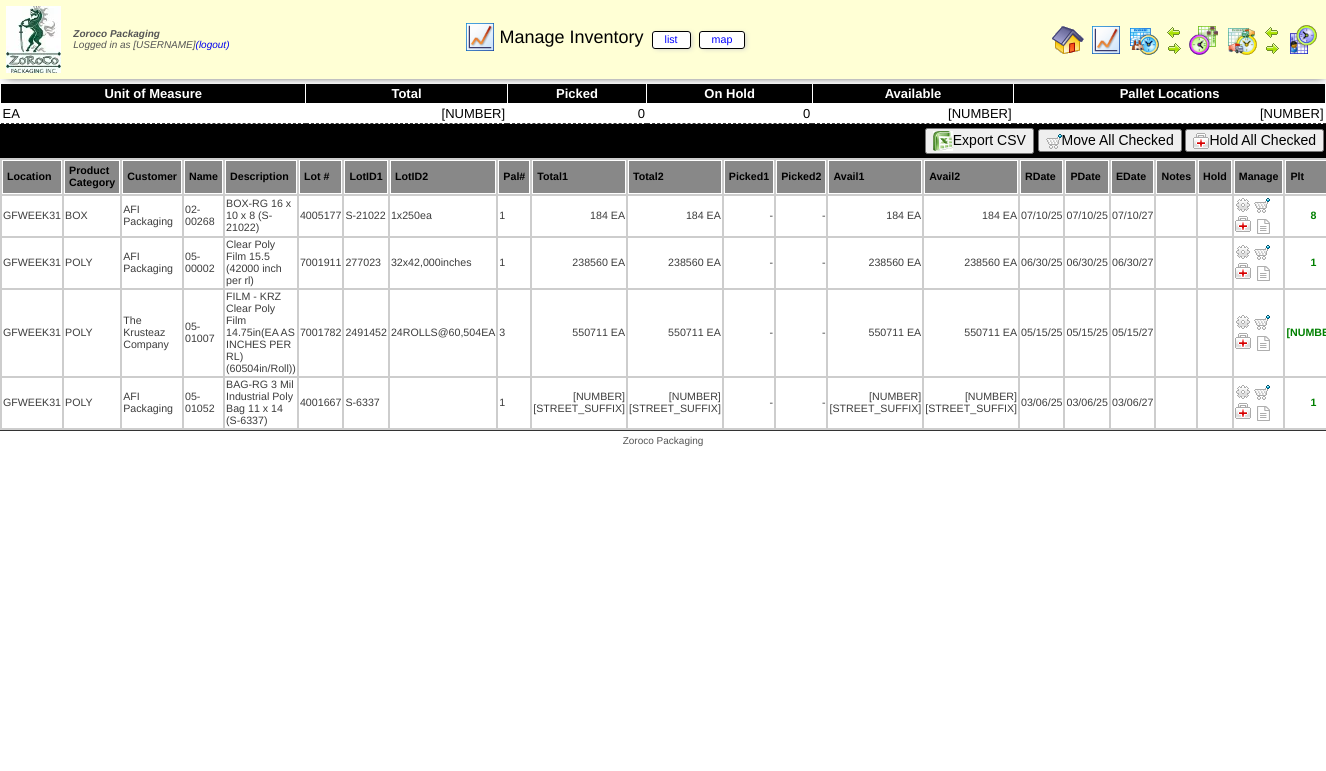 scroll, scrollTop: 0, scrollLeft: 0, axis: both 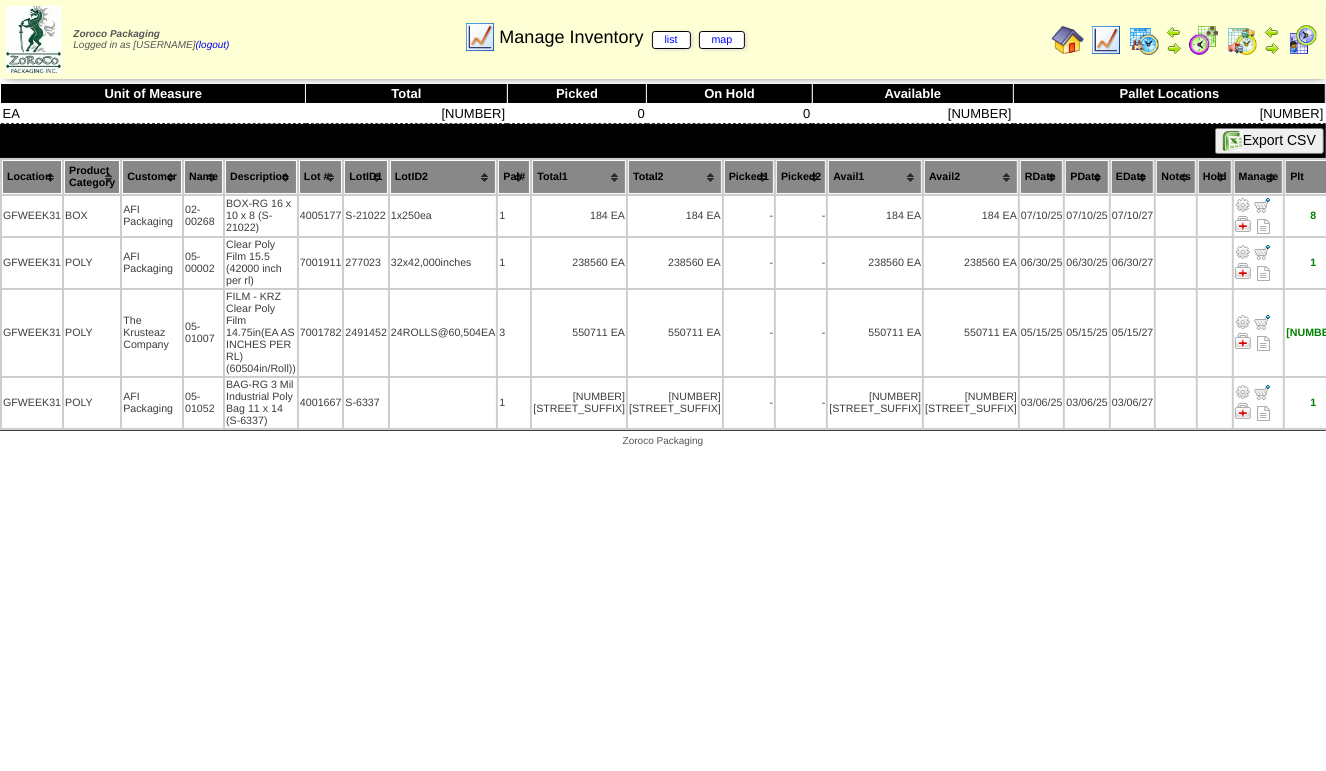 click at bounding box center [1106, 40] 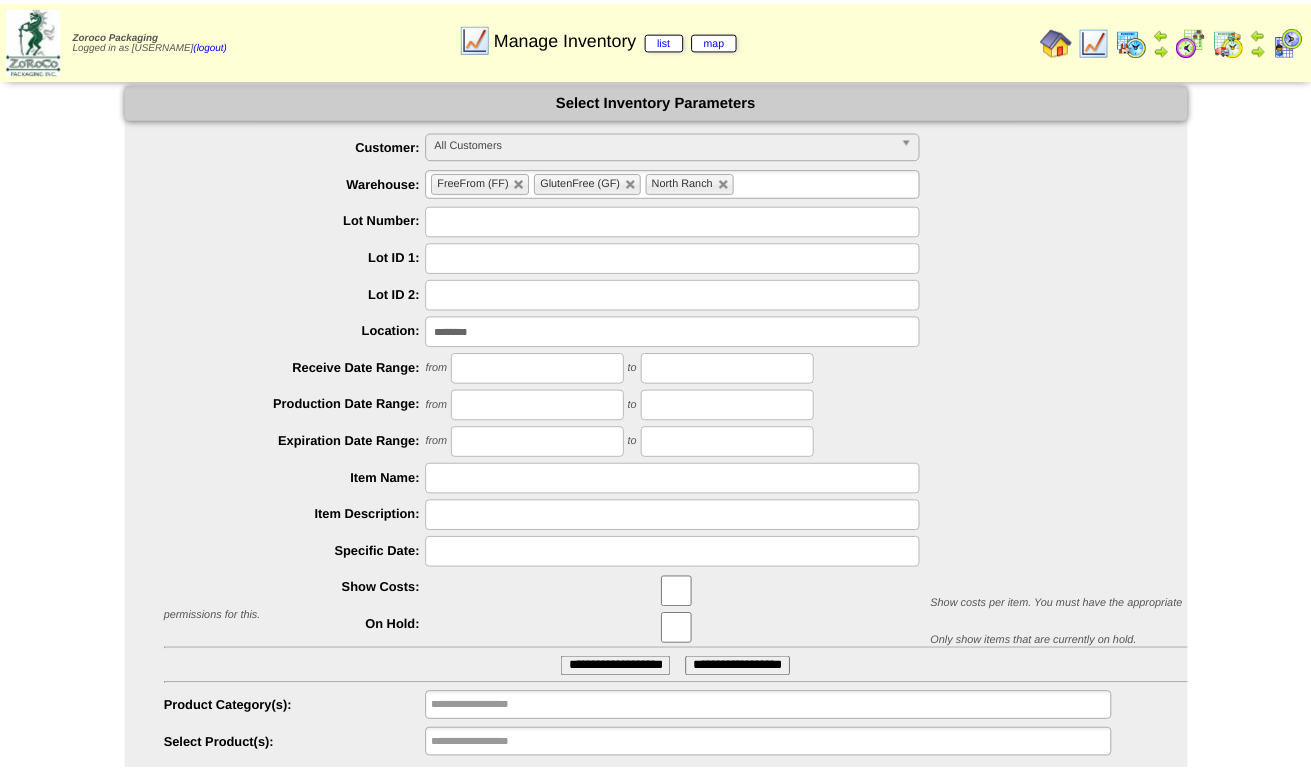 scroll, scrollTop: 0, scrollLeft: 0, axis: both 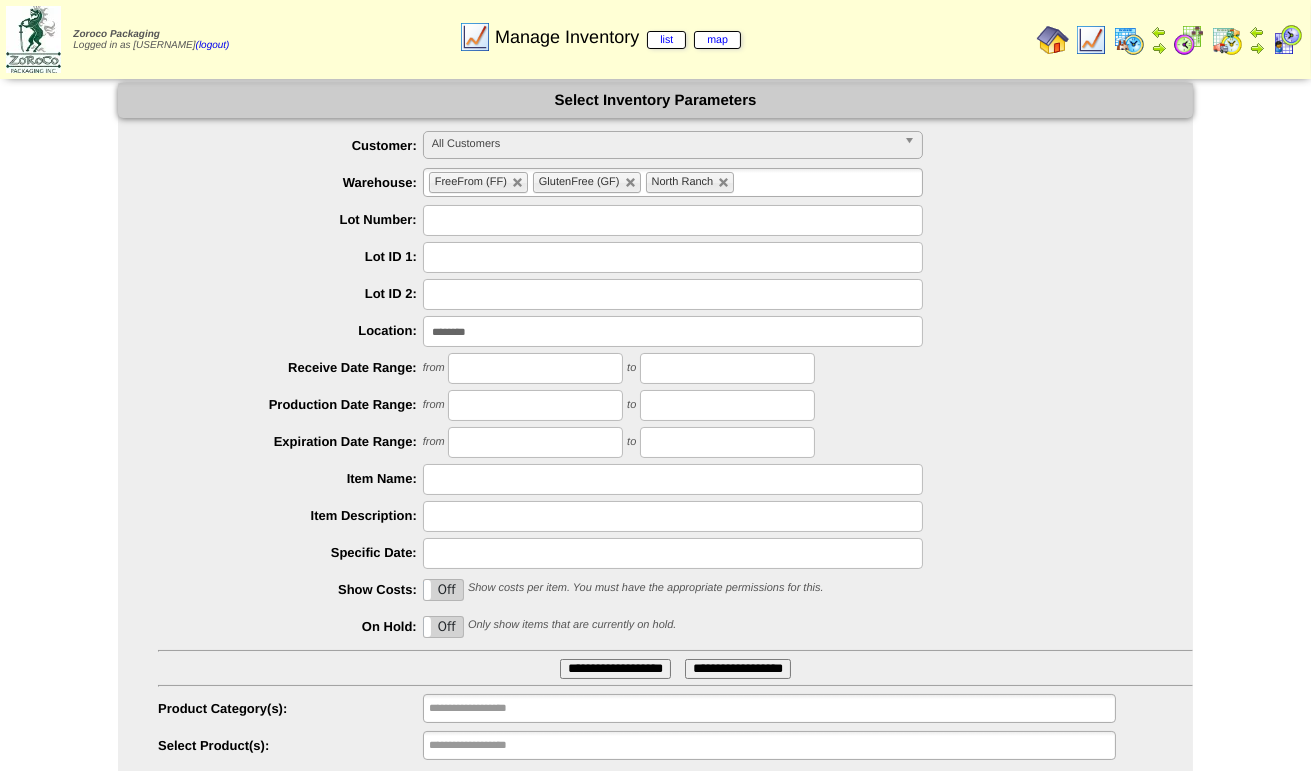 click on "********" at bounding box center (673, 331) 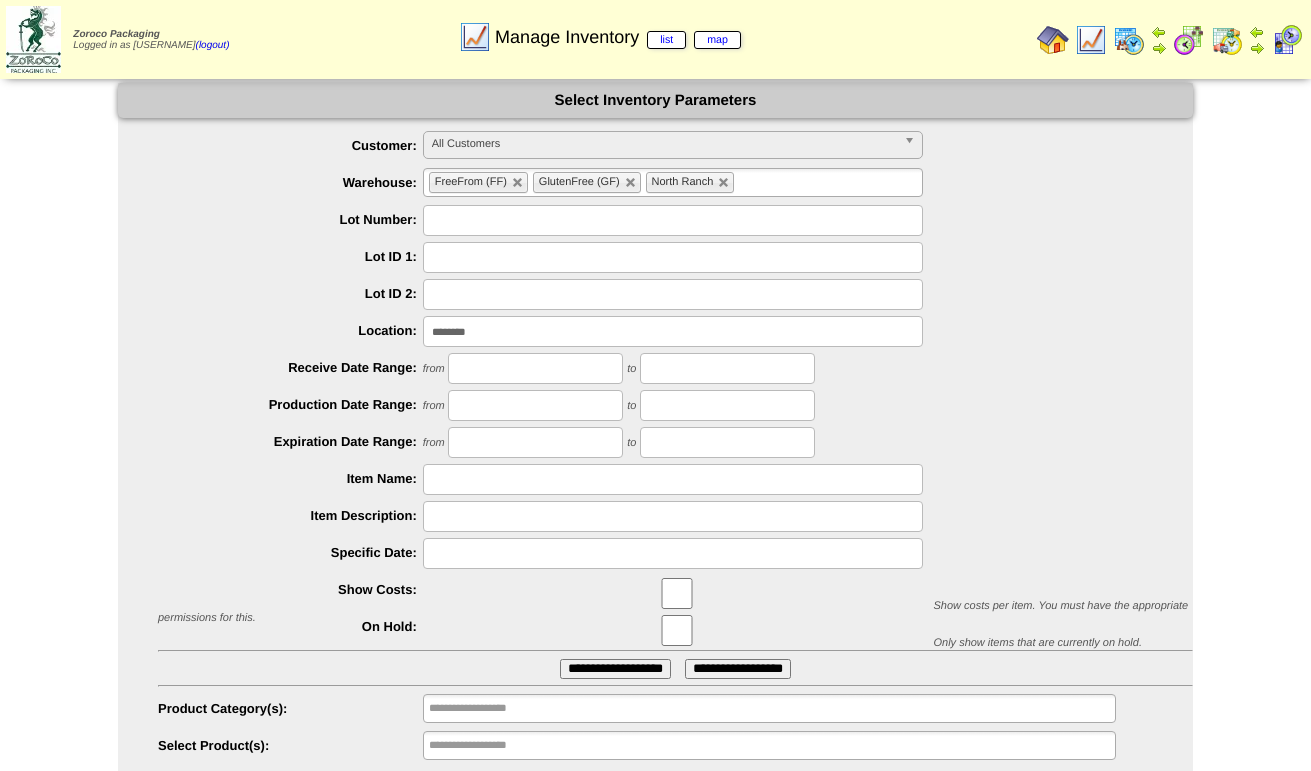 scroll, scrollTop: 0, scrollLeft: 0, axis: both 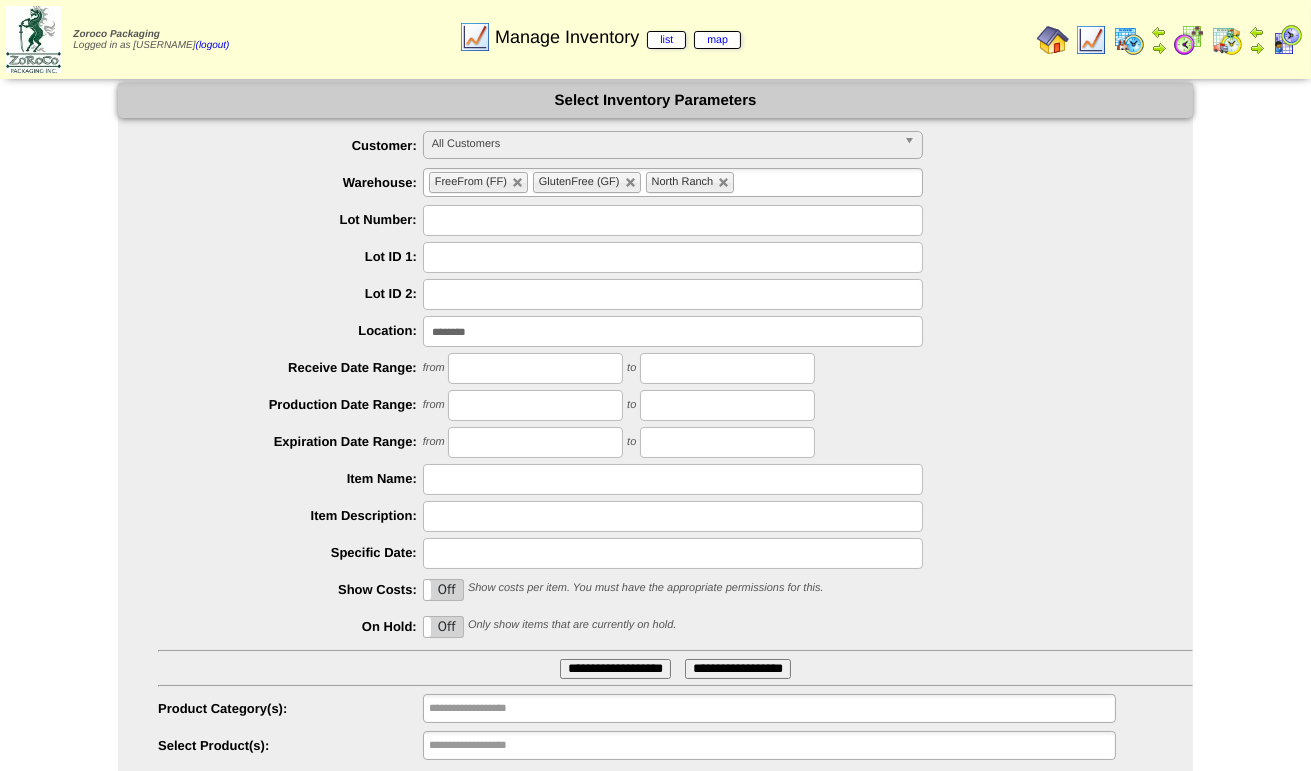 click on "**********" at bounding box center [615, 669] 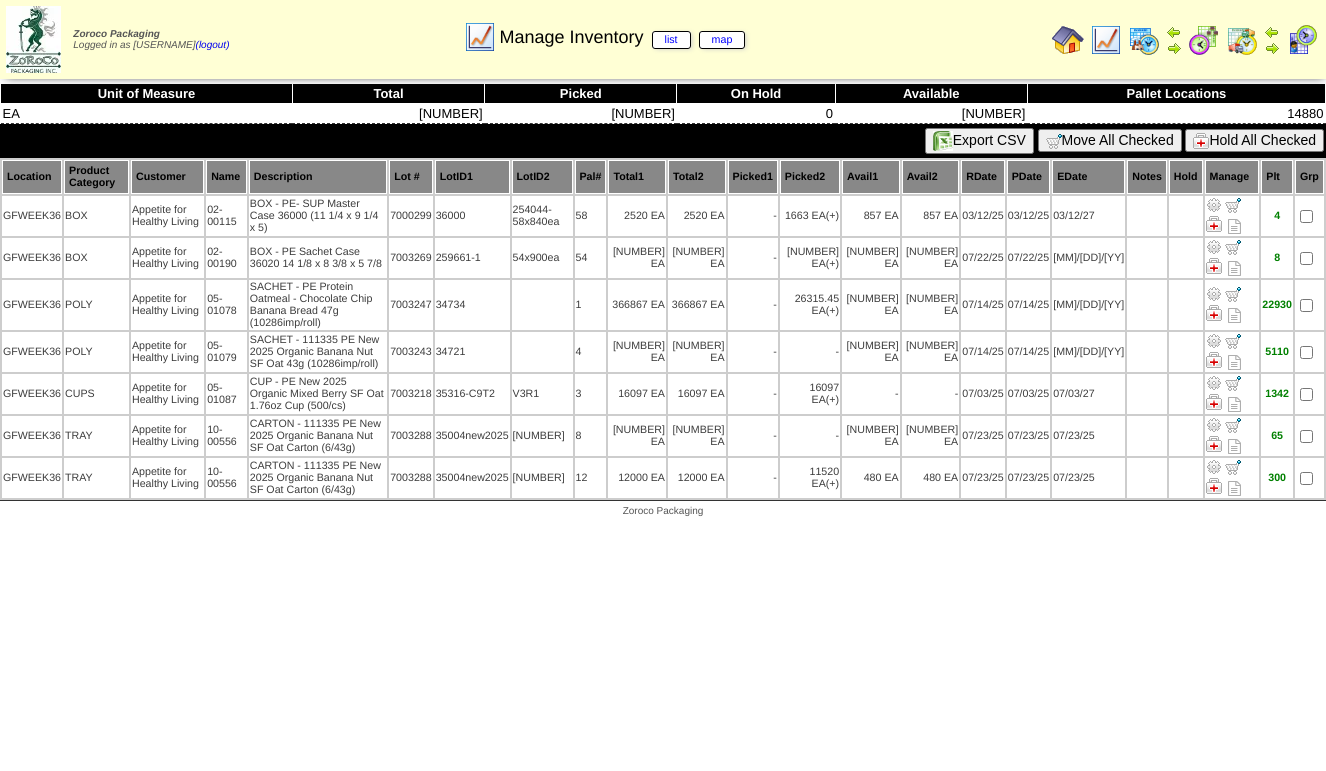 scroll, scrollTop: 0, scrollLeft: 0, axis: both 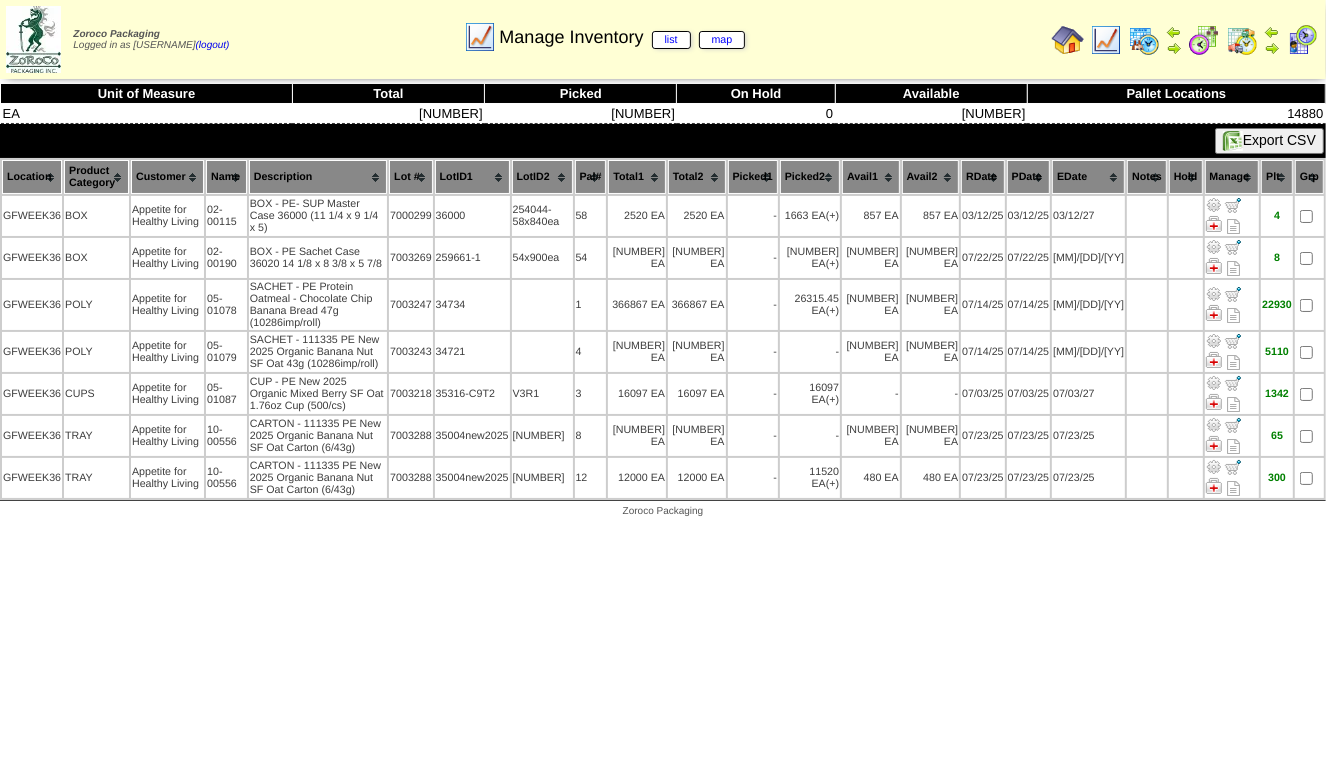 click at bounding box center (1106, 40) 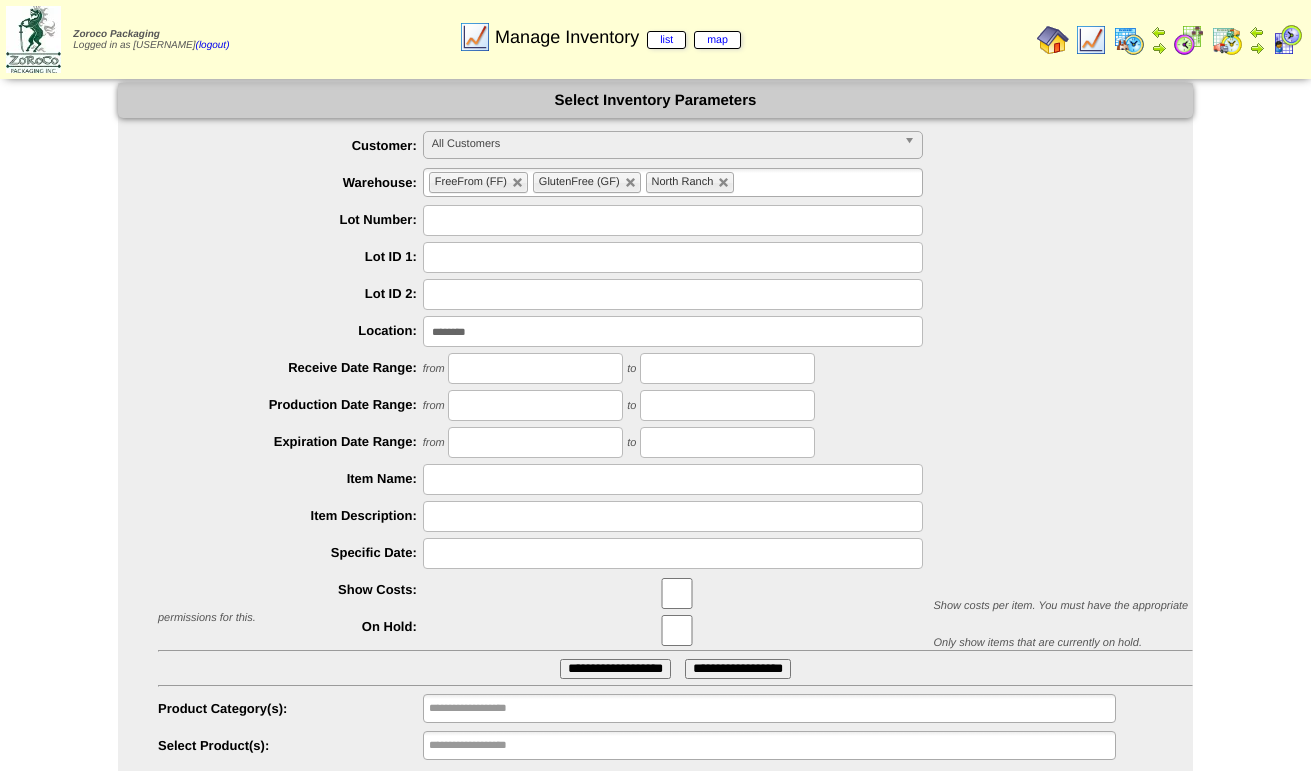 scroll, scrollTop: 0, scrollLeft: 0, axis: both 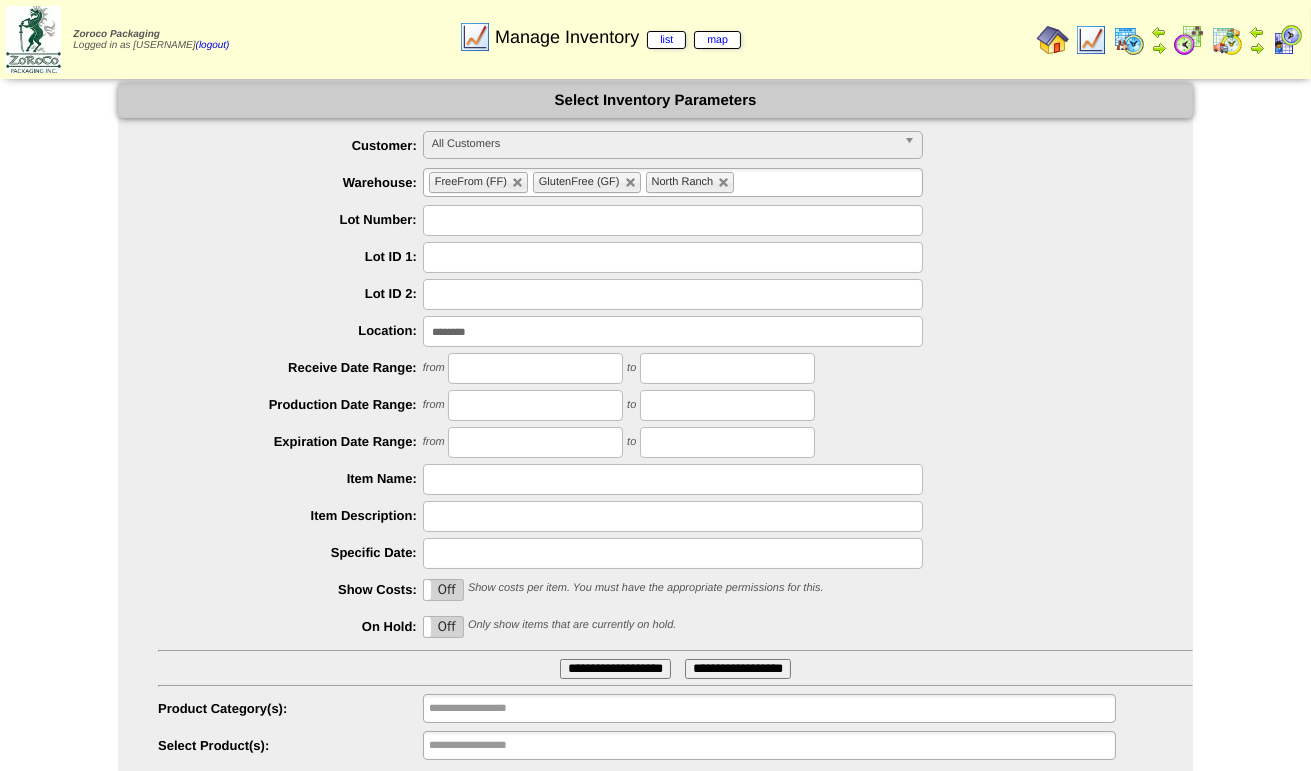 click on "********" at bounding box center [673, 331] 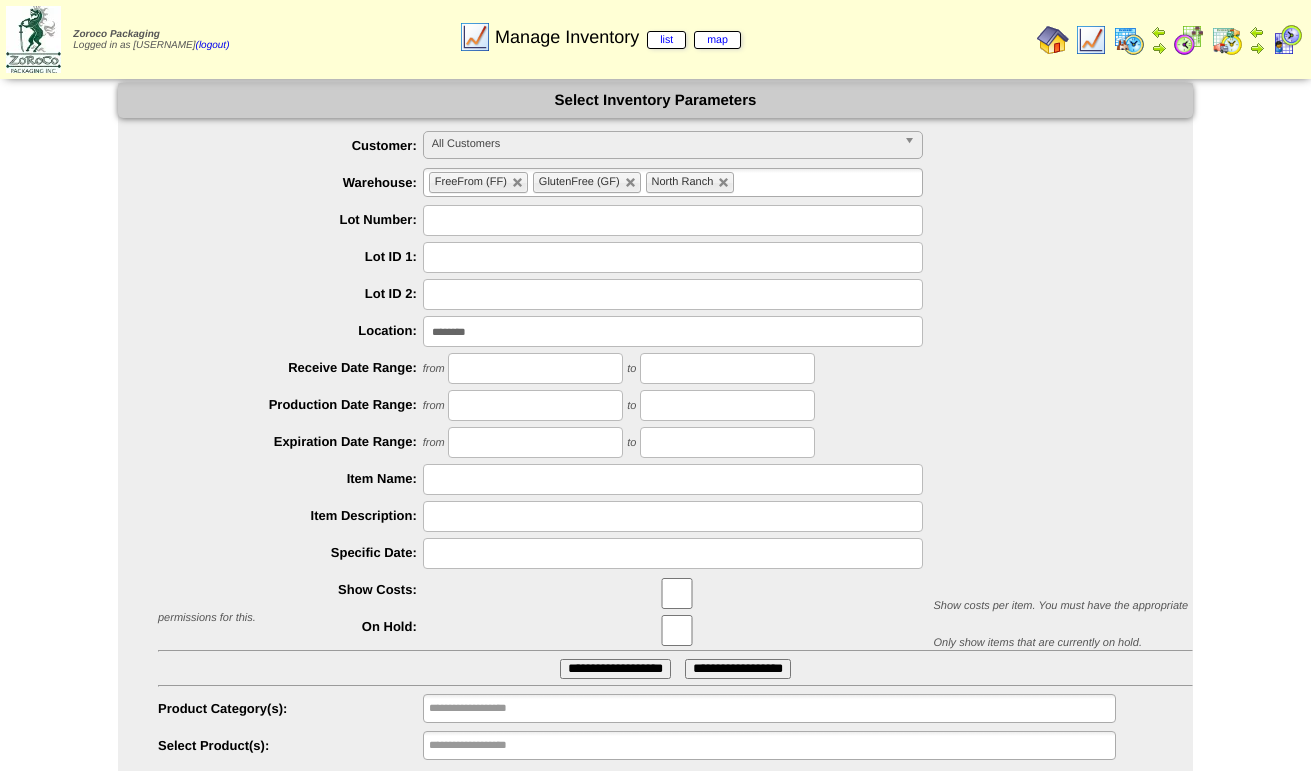 scroll, scrollTop: 0, scrollLeft: 0, axis: both 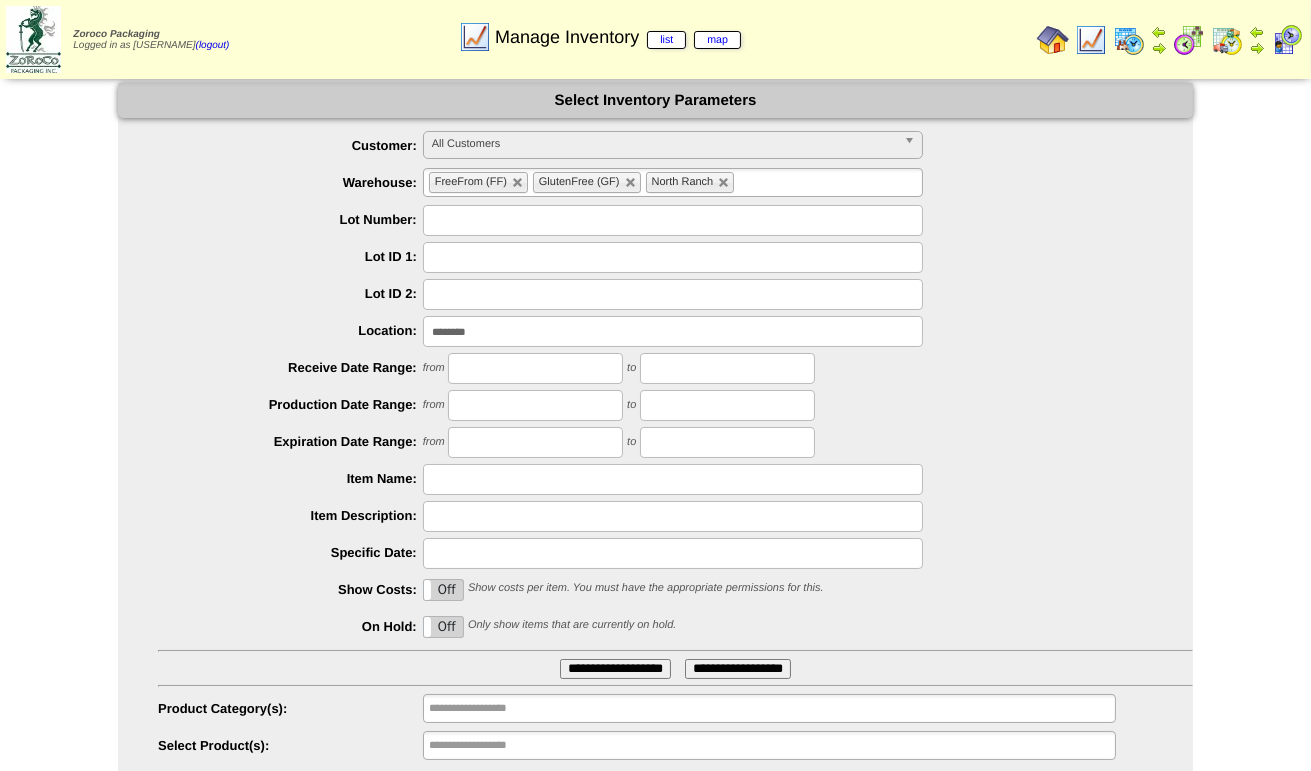 click on "**********" at bounding box center [615, 669] 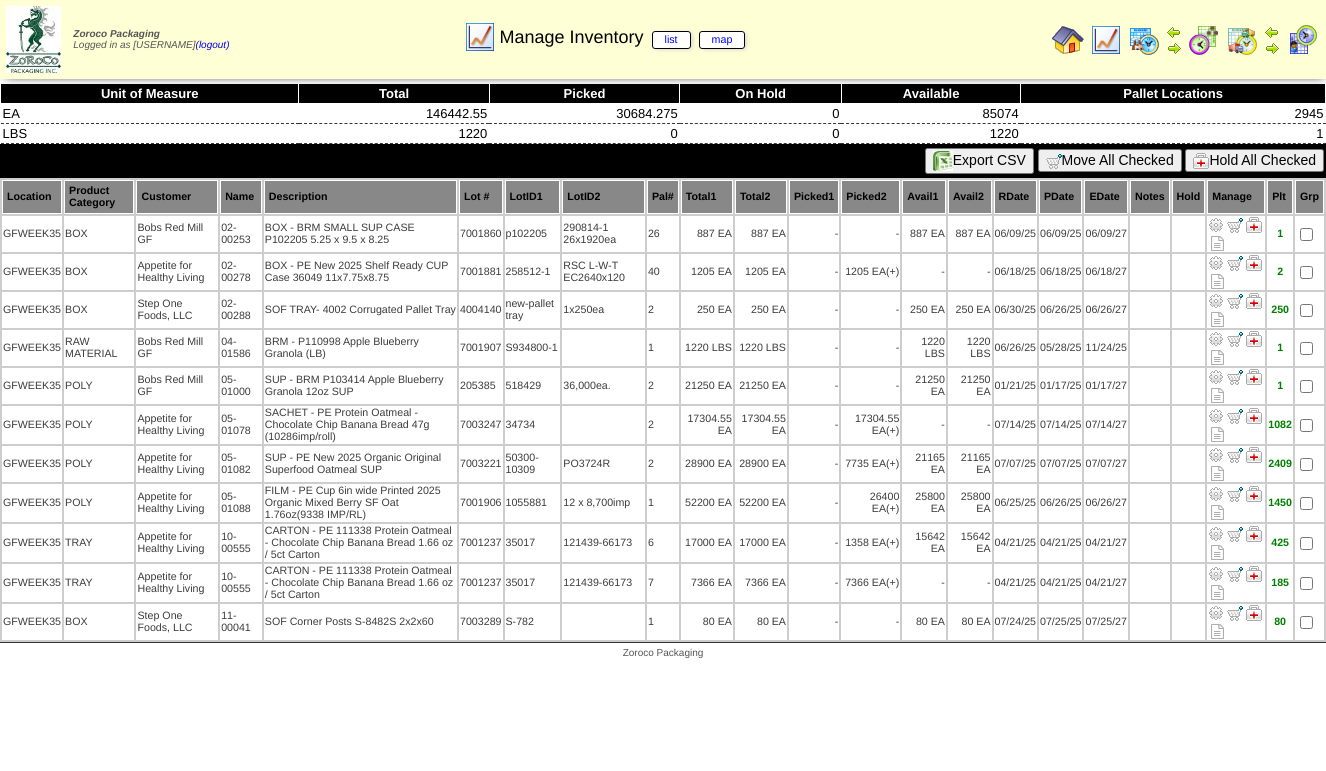 scroll, scrollTop: 0, scrollLeft: 0, axis: both 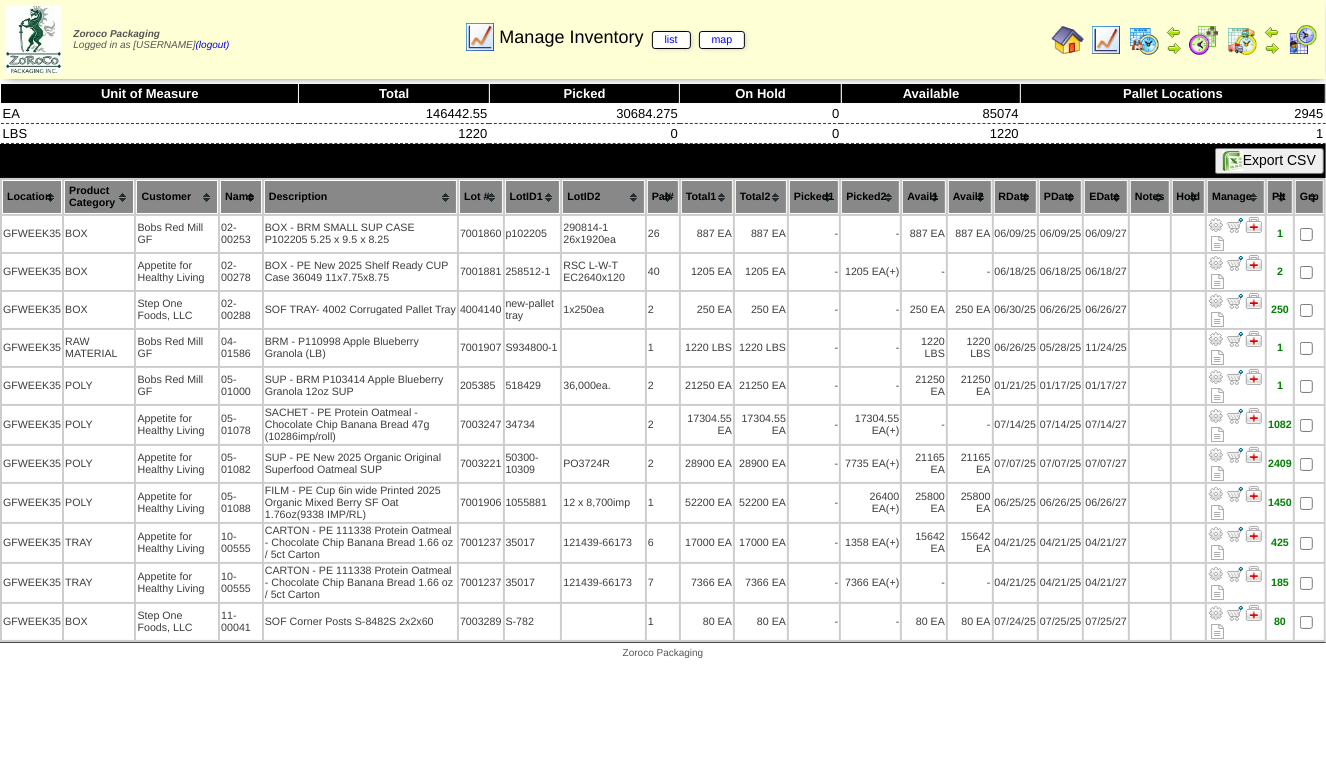 click at bounding box center (1106, 40) 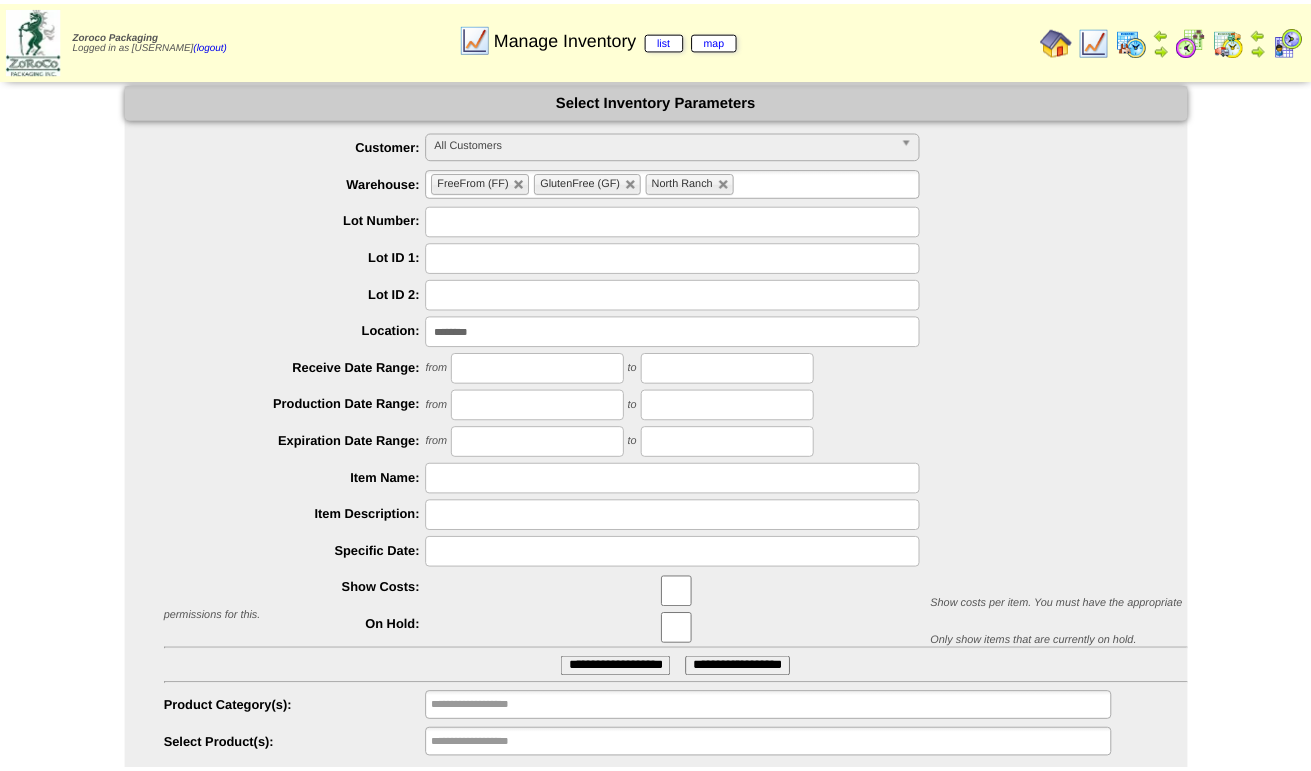 scroll, scrollTop: 0, scrollLeft: 0, axis: both 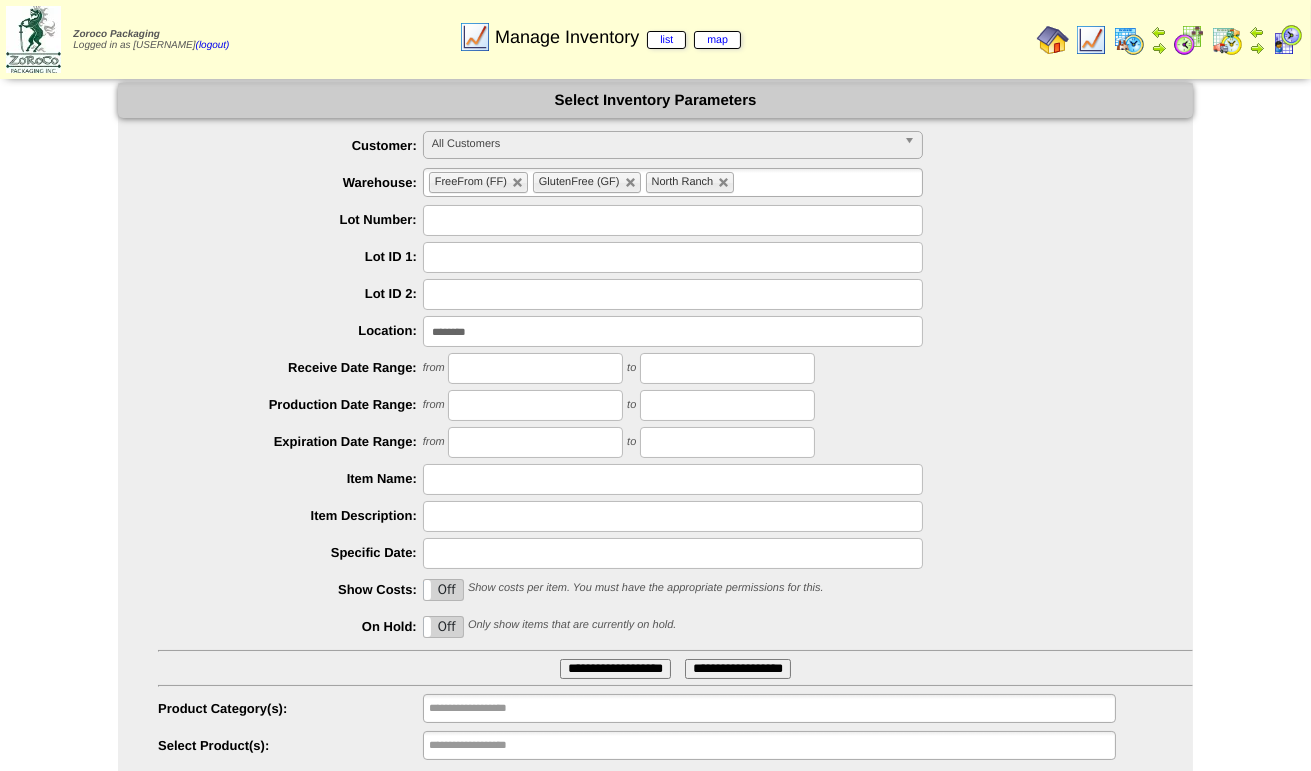 click on "********" at bounding box center [673, 331] 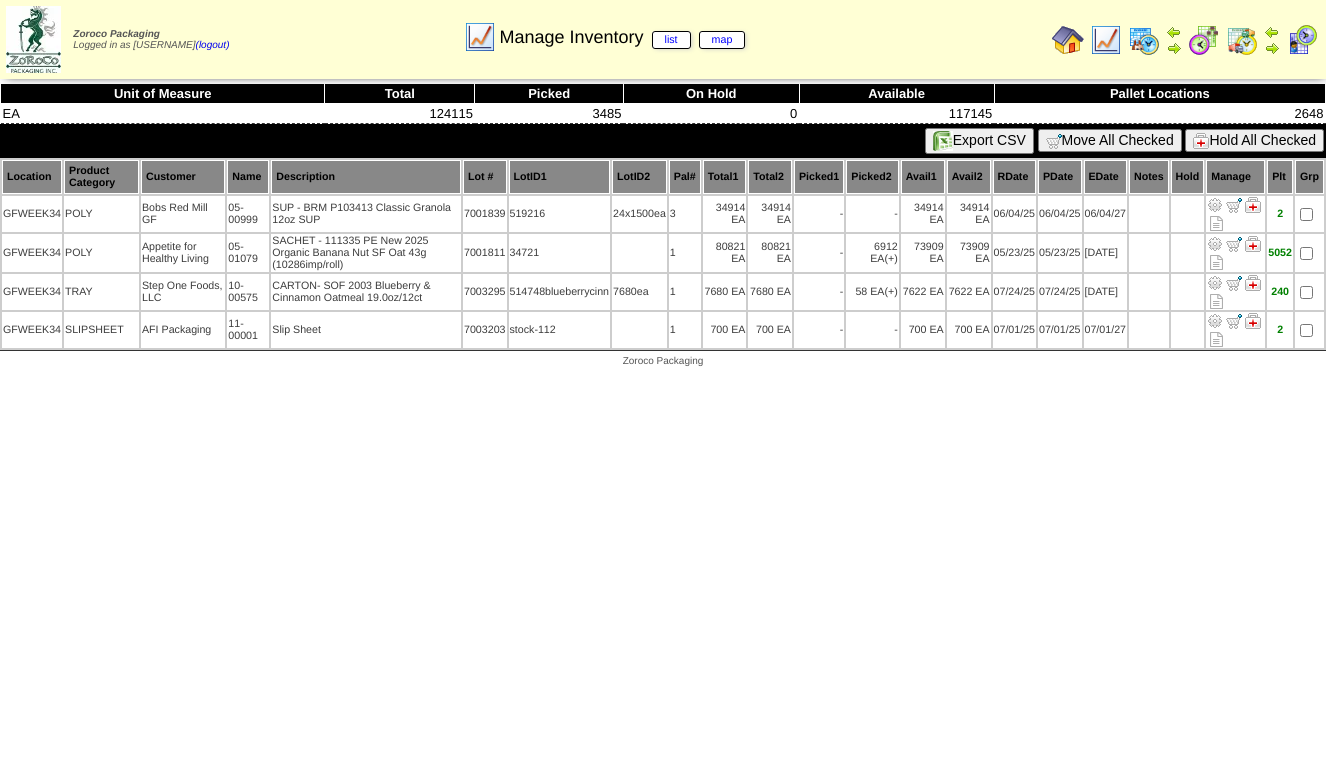 scroll, scrollTop: 0, scrollLeft: 0, axis: both 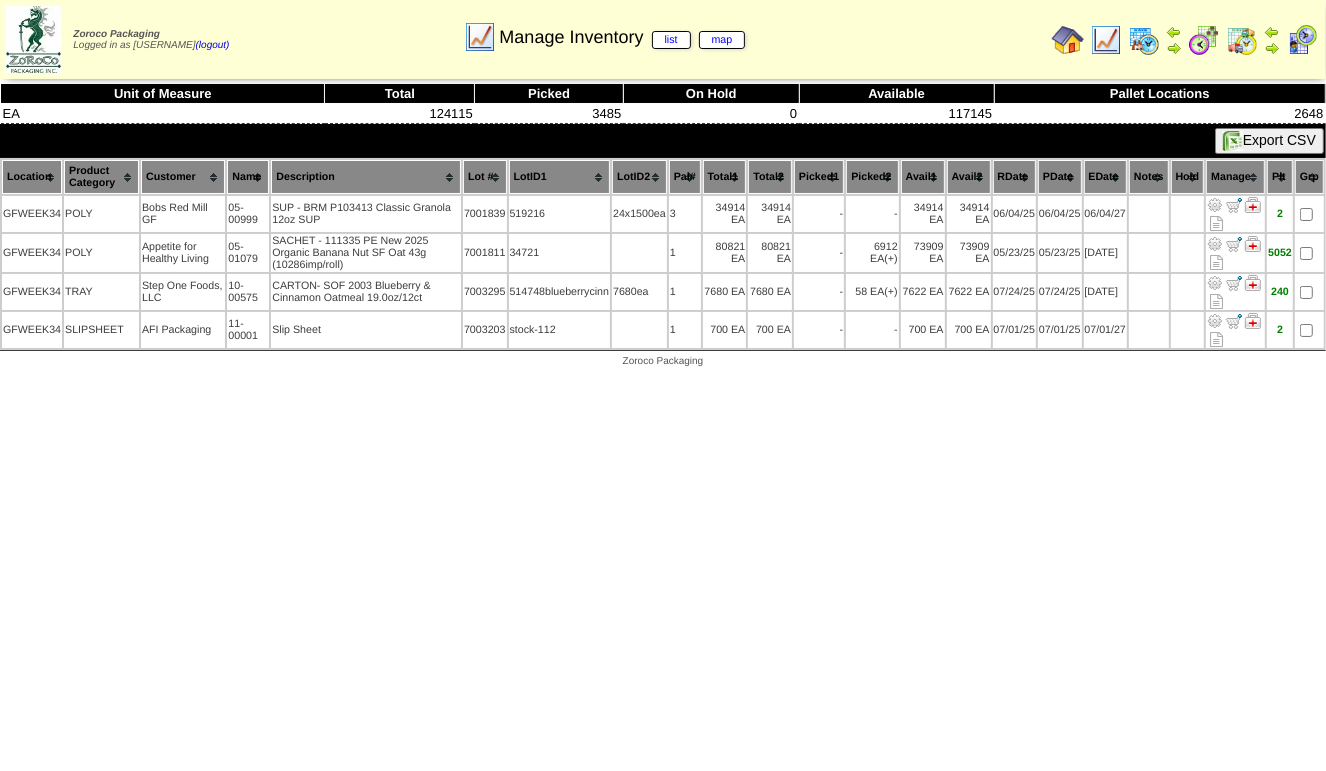 click at bounding box center (1106, 40) 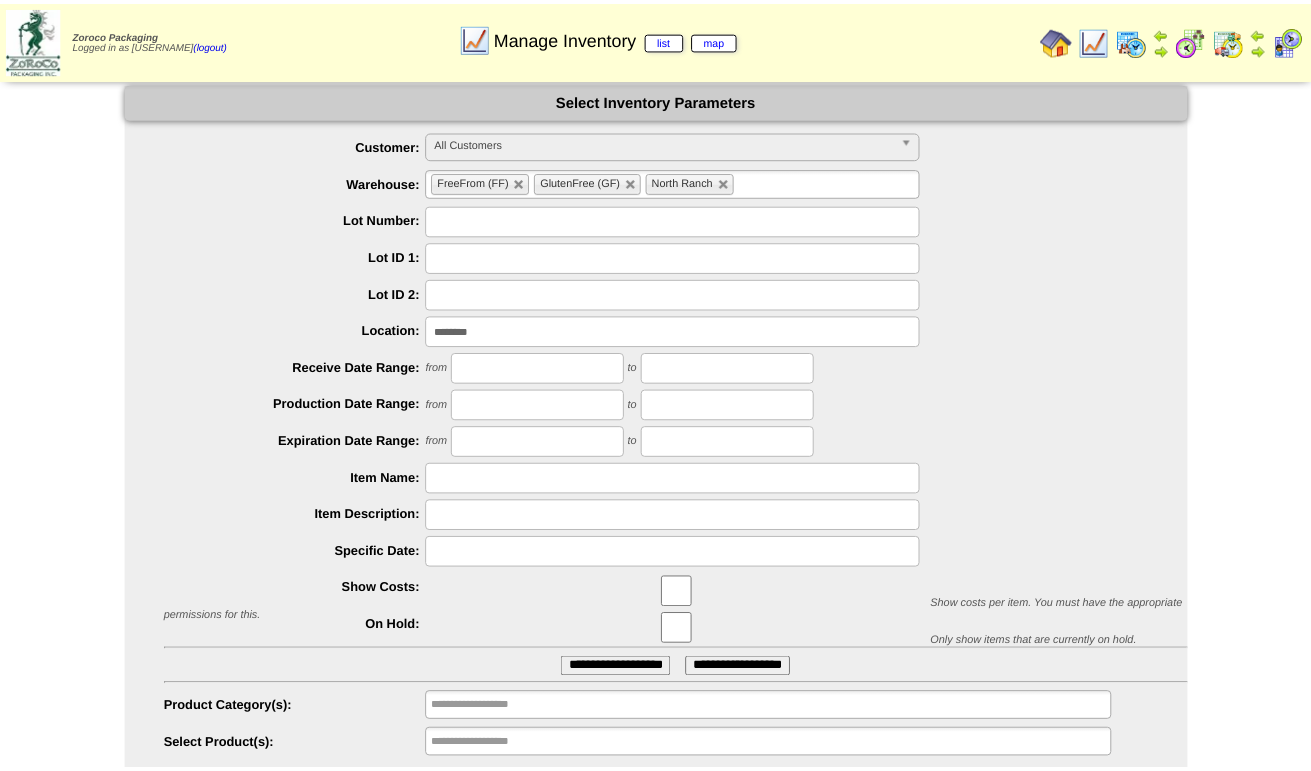 scroll, scrollTop: 0, scrollLeft: 0, axis: both 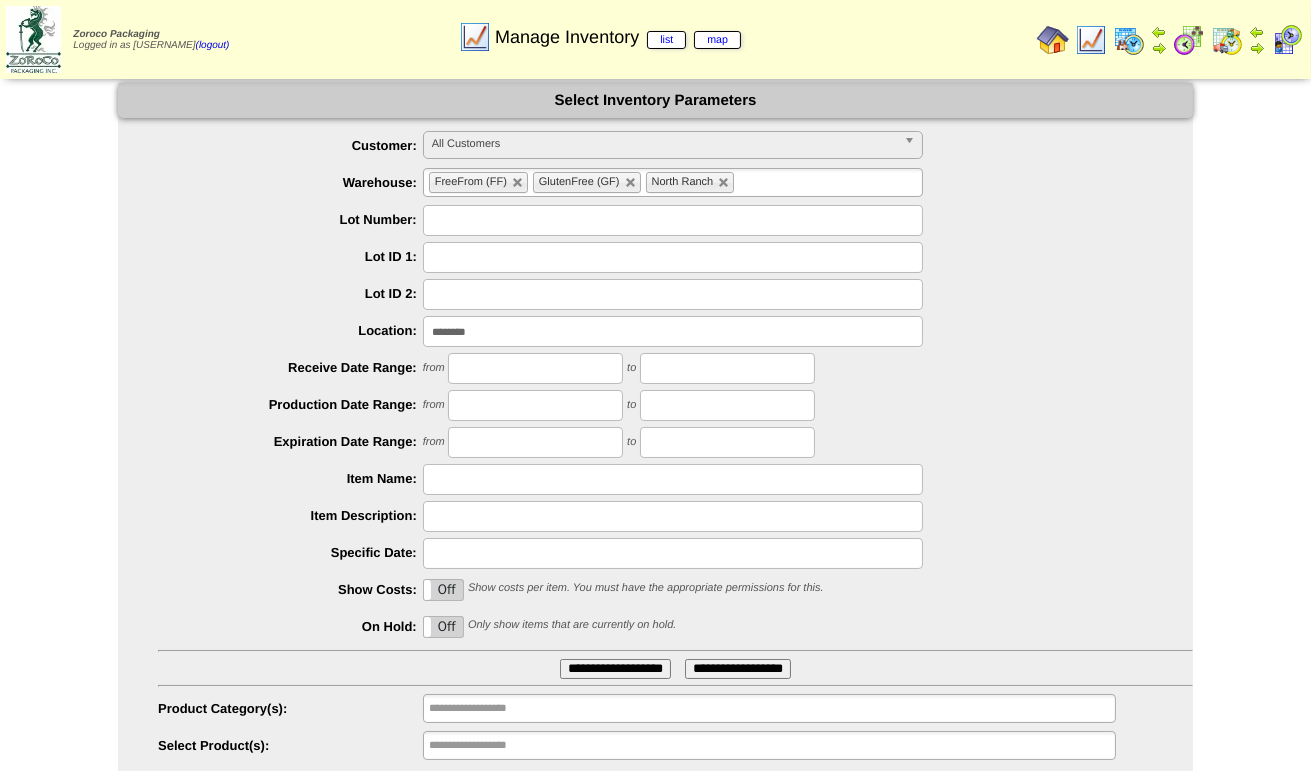 click on "********" at bounding box center [673, 331] 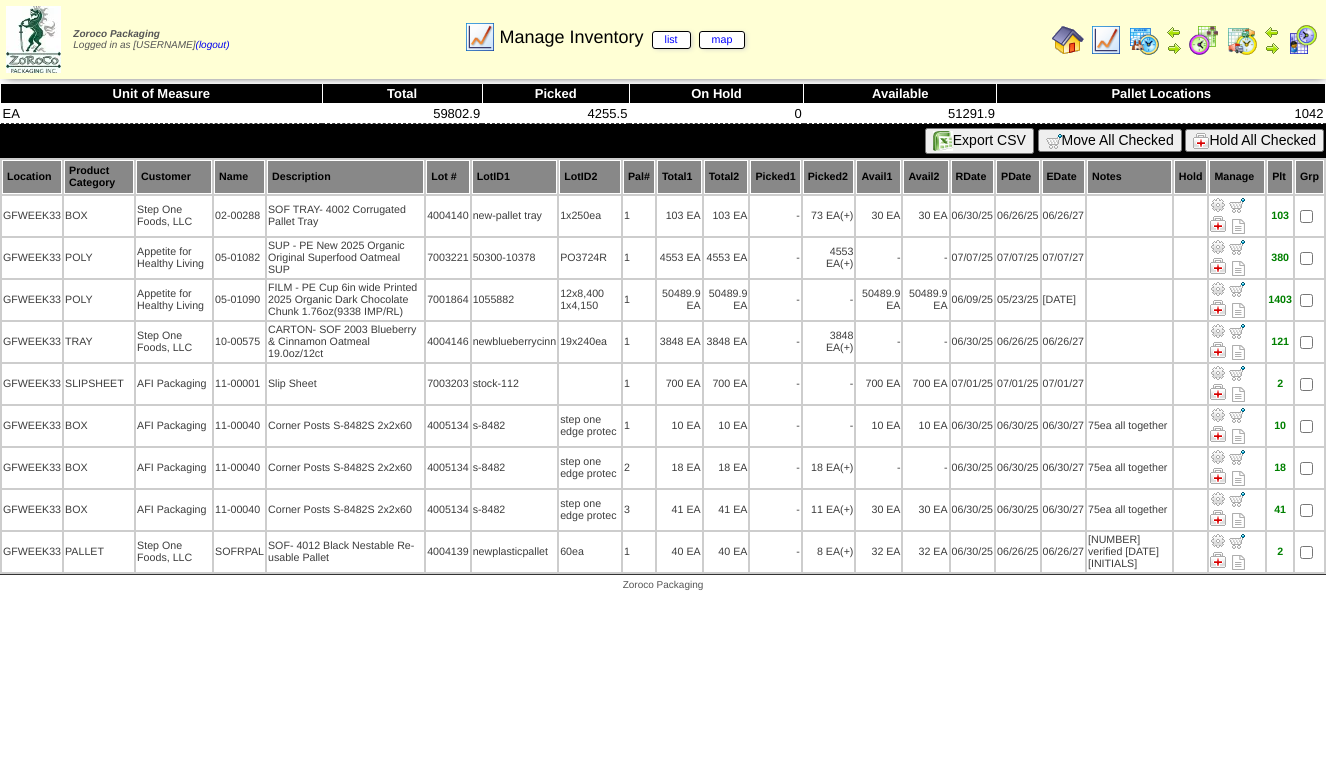 scroll, scrollTop: 0, scrollLeft: 0, axis: both 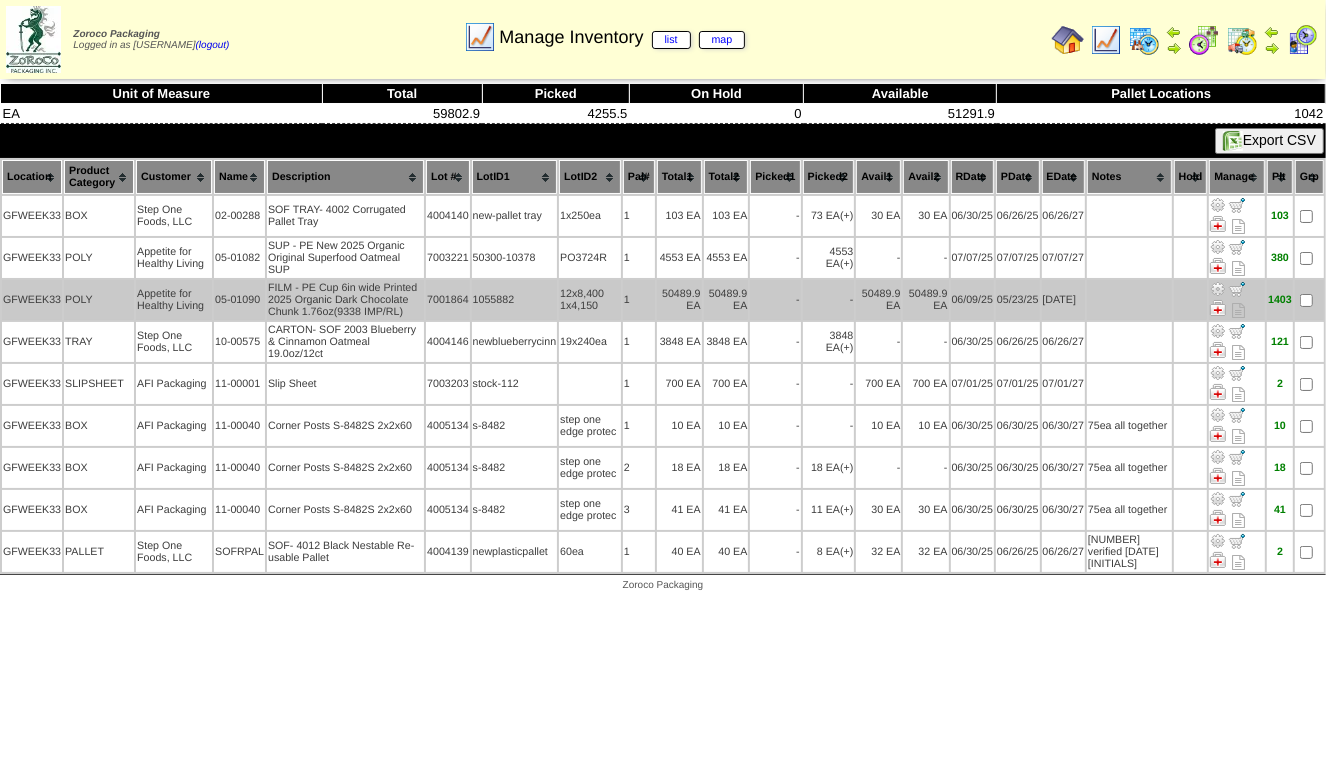 click at bounding box center [1218, 289] 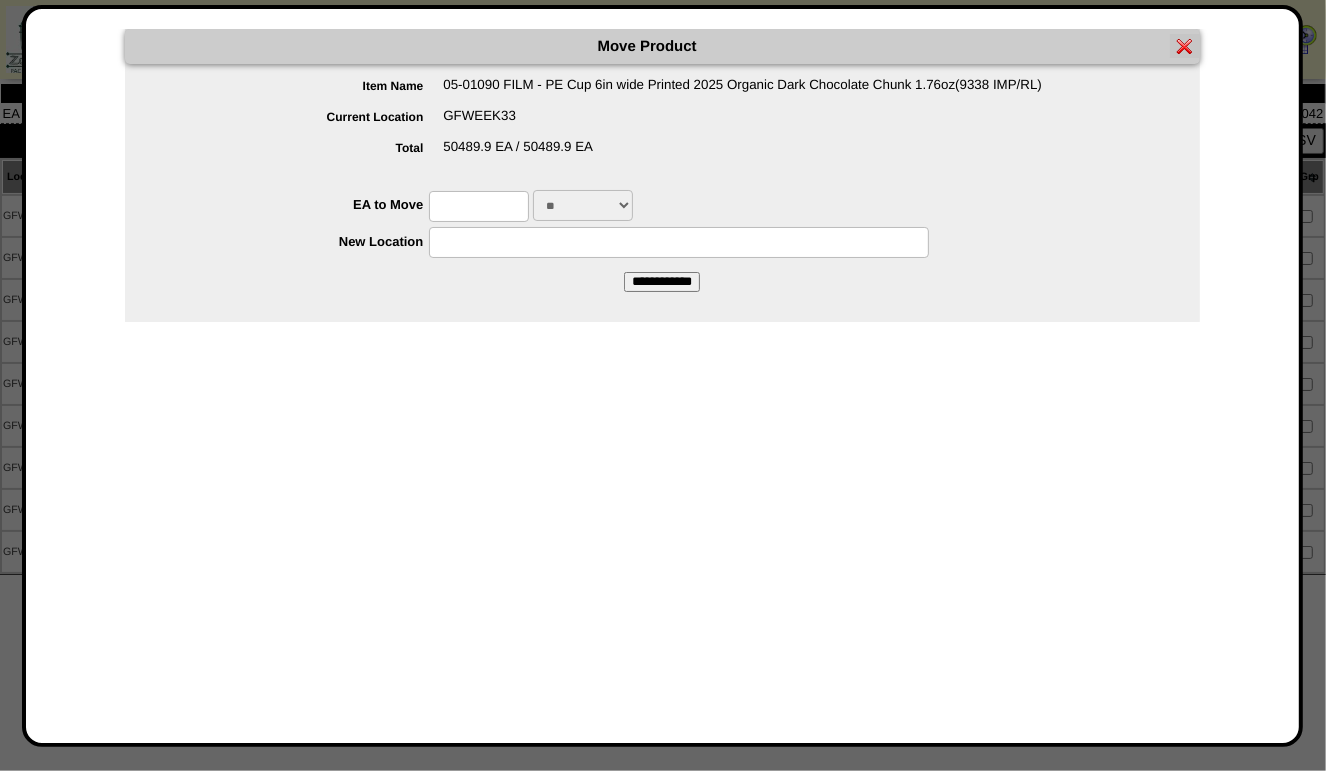click at bounding box center [479, 206] 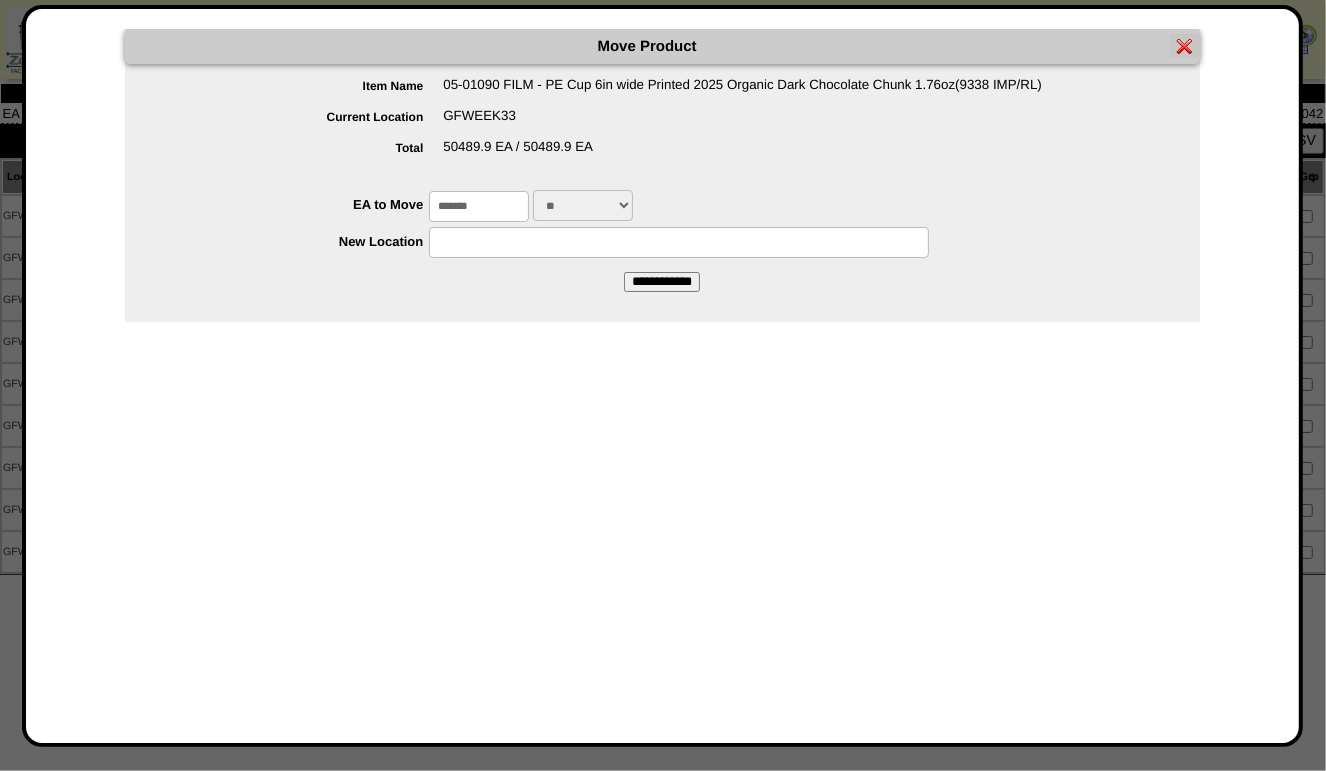 type on "*******" 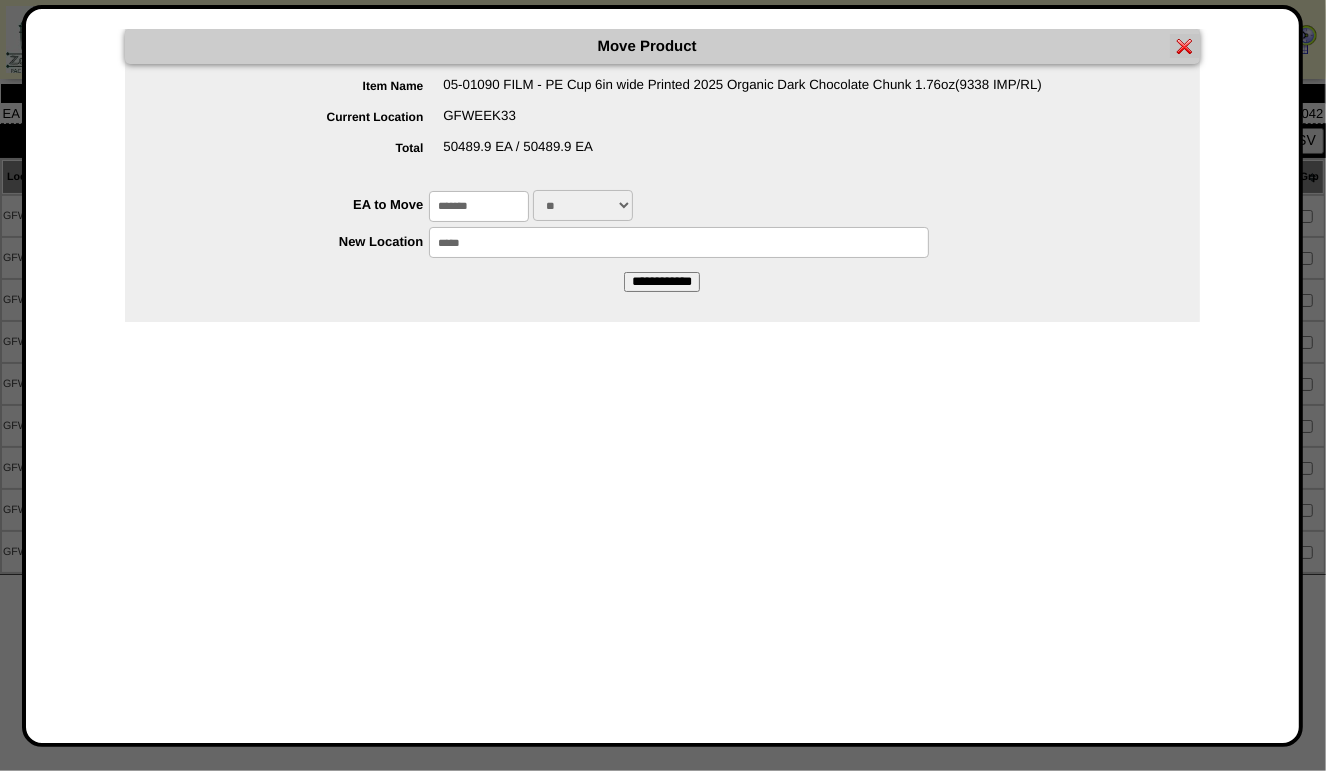 type on "*****" 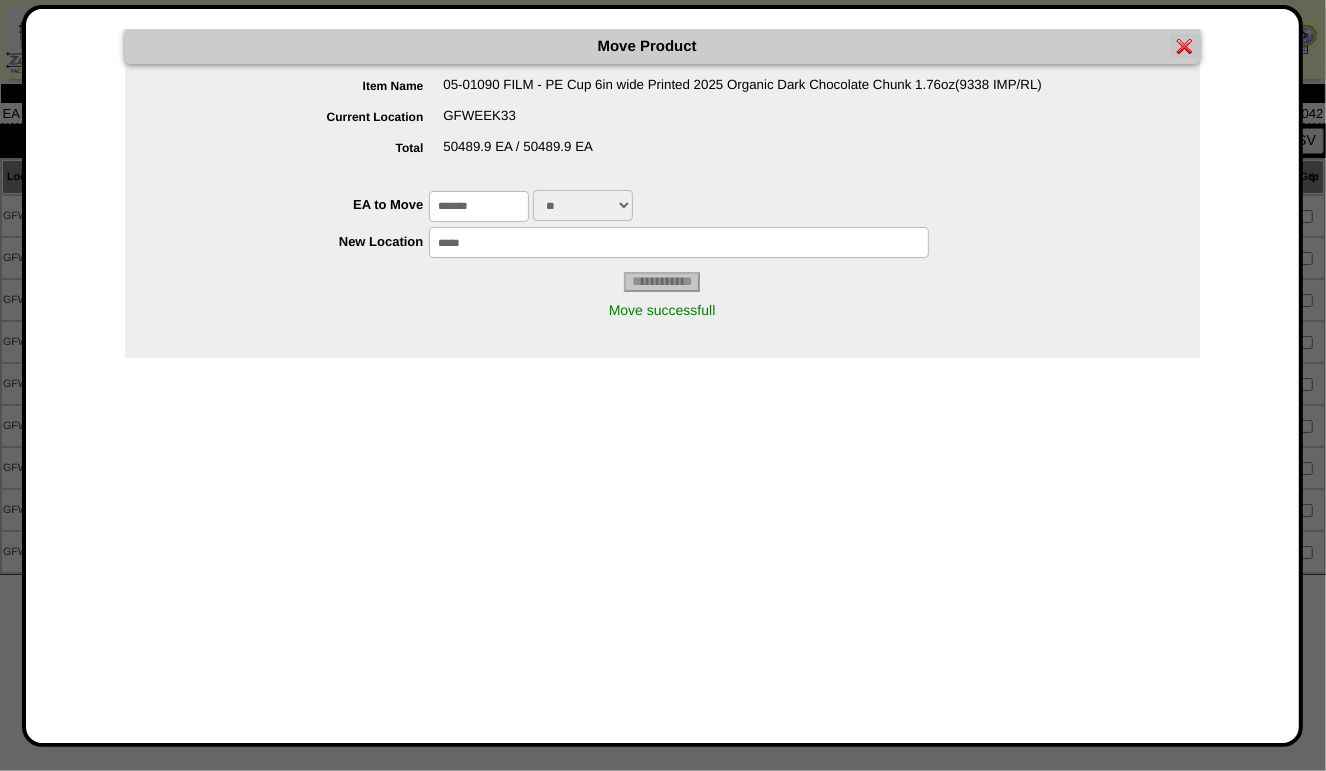 click at bounding box center (1185, 46) 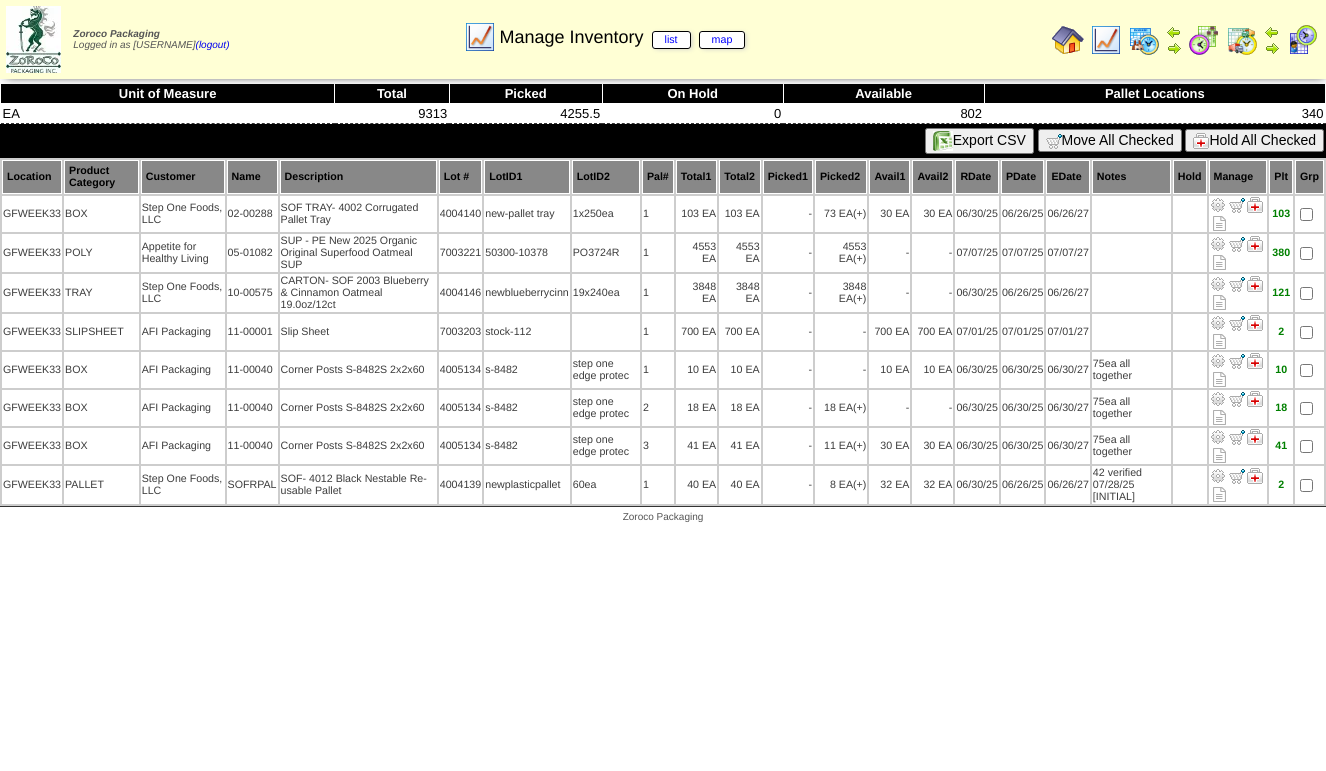 scroll, scrollTop: 0, scrollLeft: 0, axis: both 